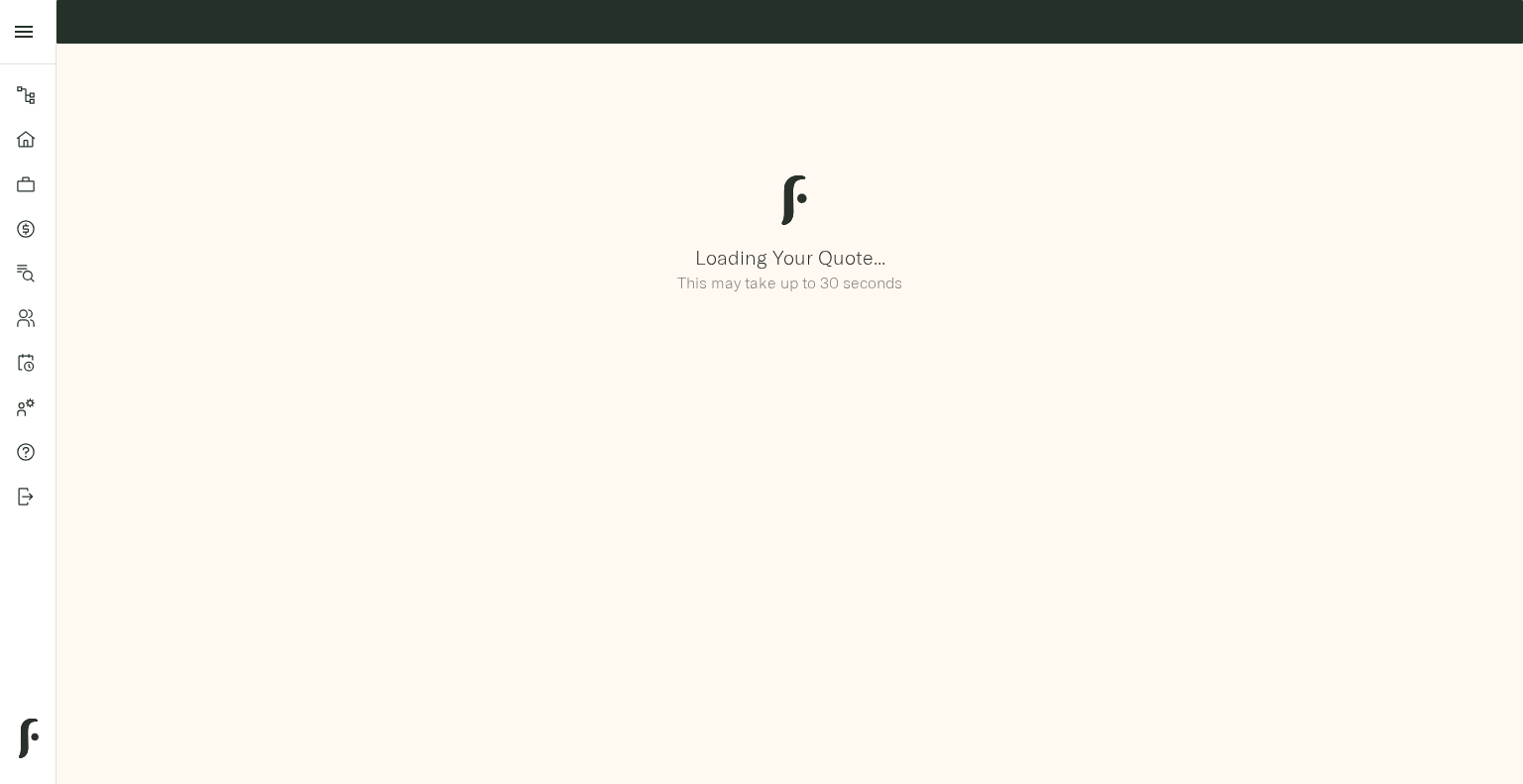 scroll, scrollTop: 0, scrollLeft: 0, axis: both 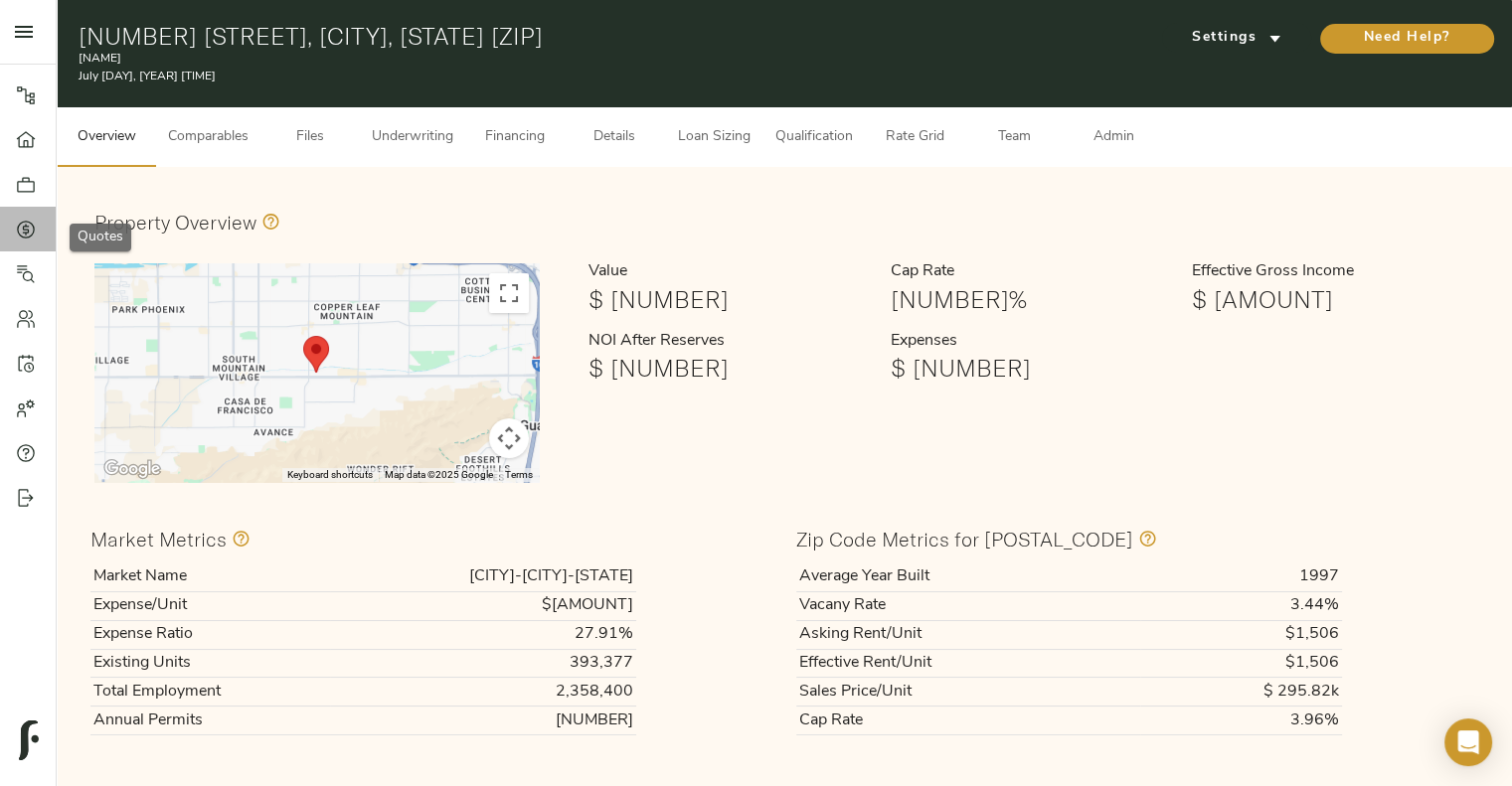 click on "Quotes" at bounding box center (28, 229) 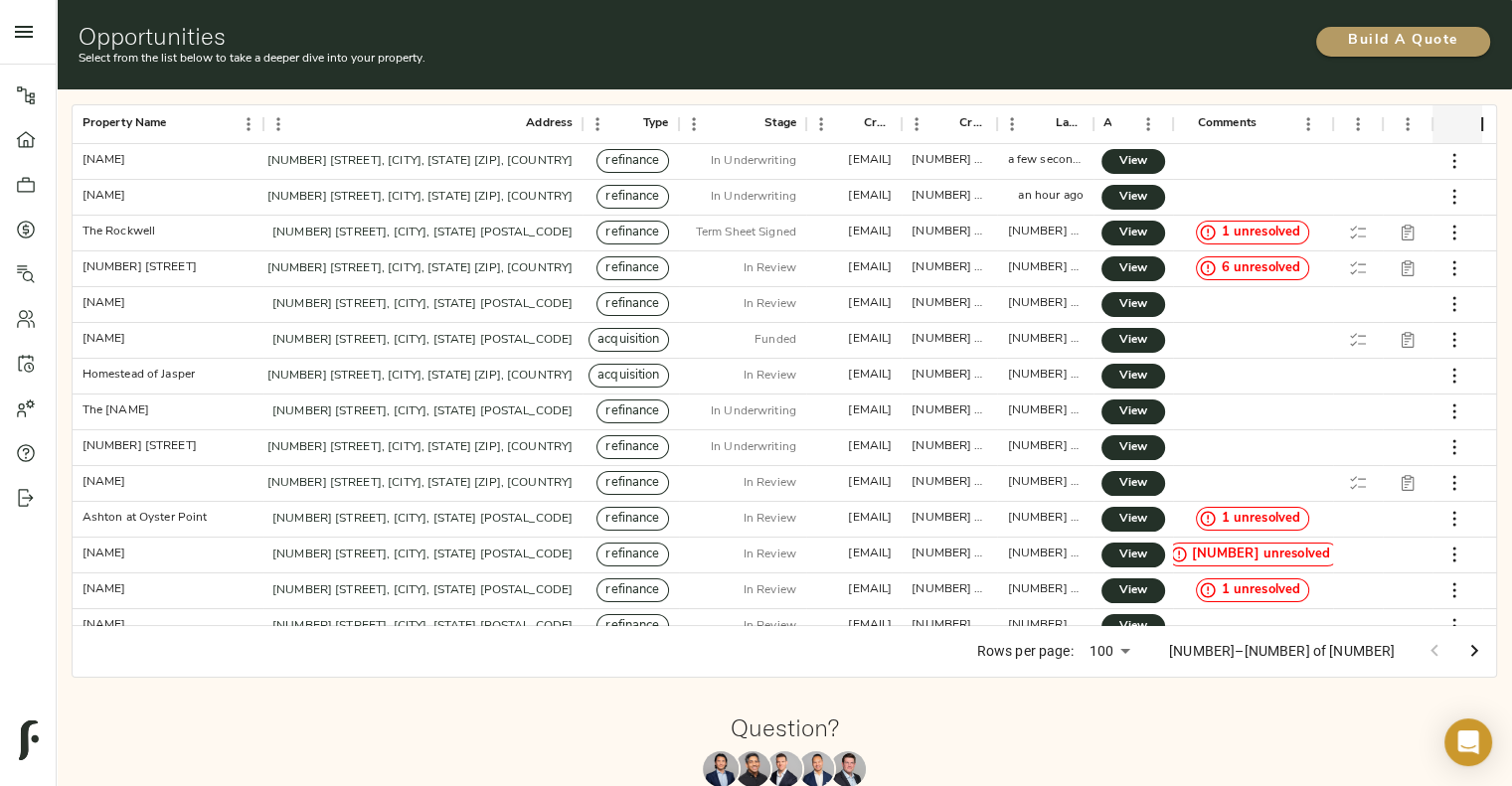 click on "Build A Quote" at bounding box center [1403, 41] 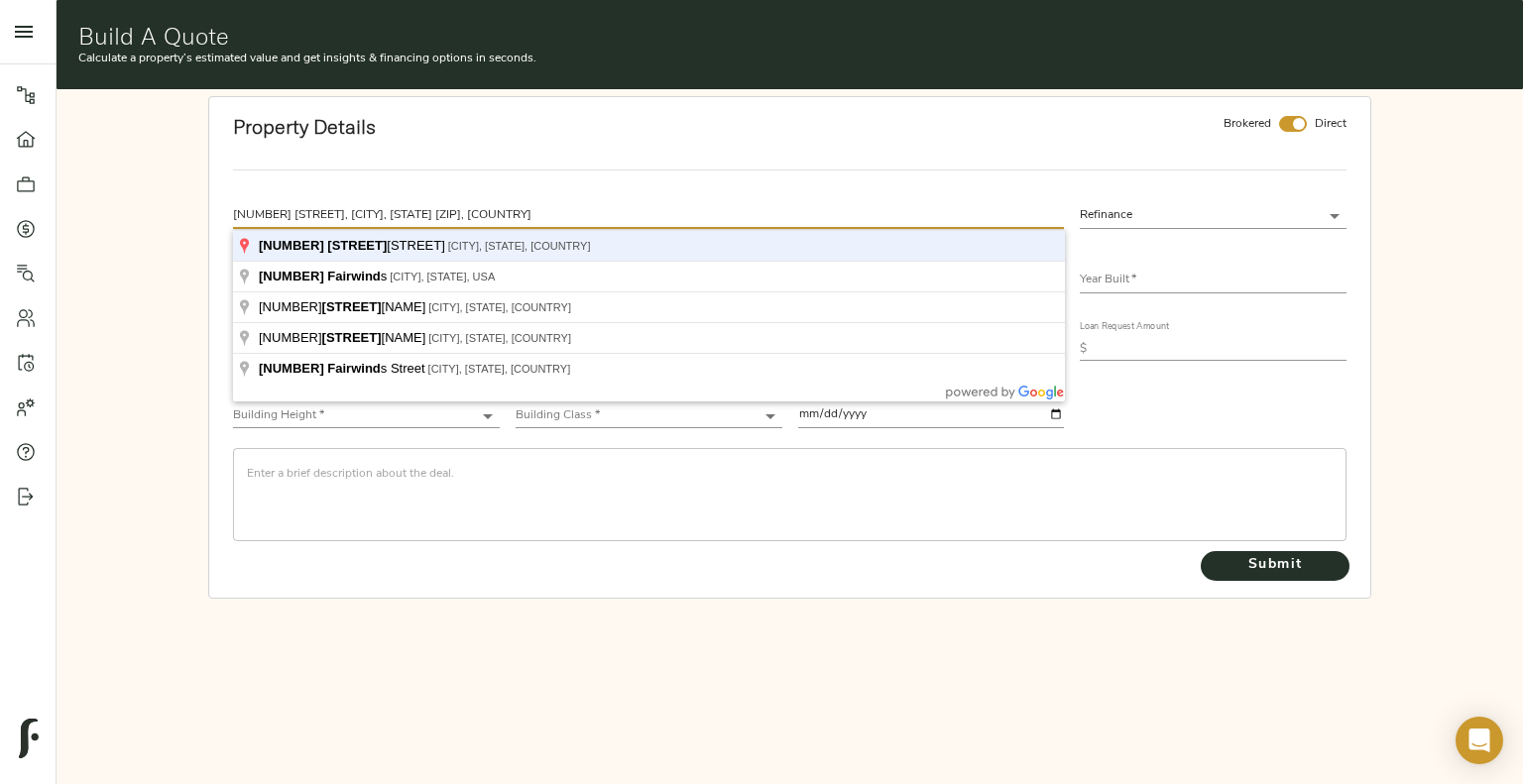 type on "[NUMBER] [STREET], [CITY], [STATE] [ZIP], [COUNTRY]" 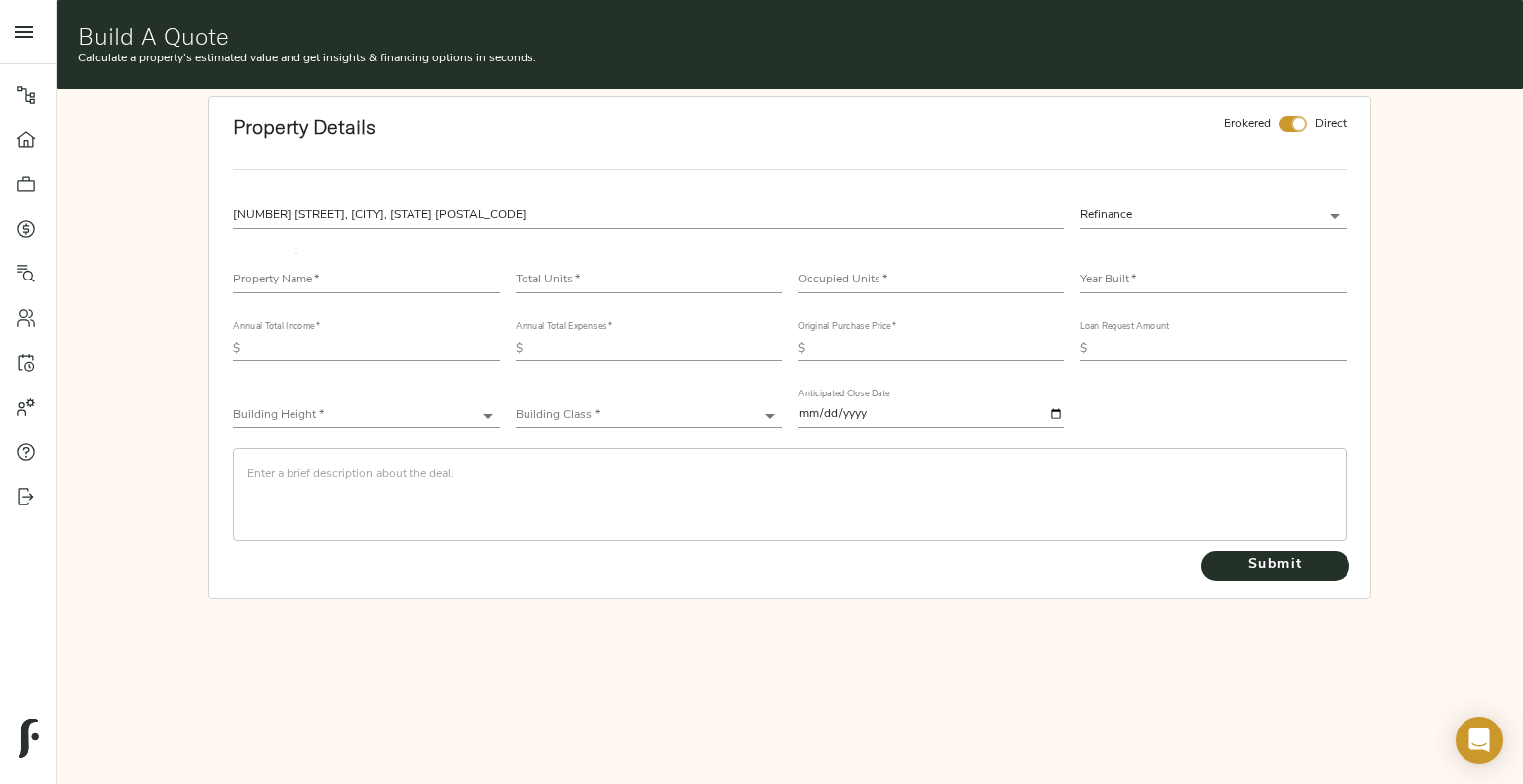 click at bounding box center [1299, 124] 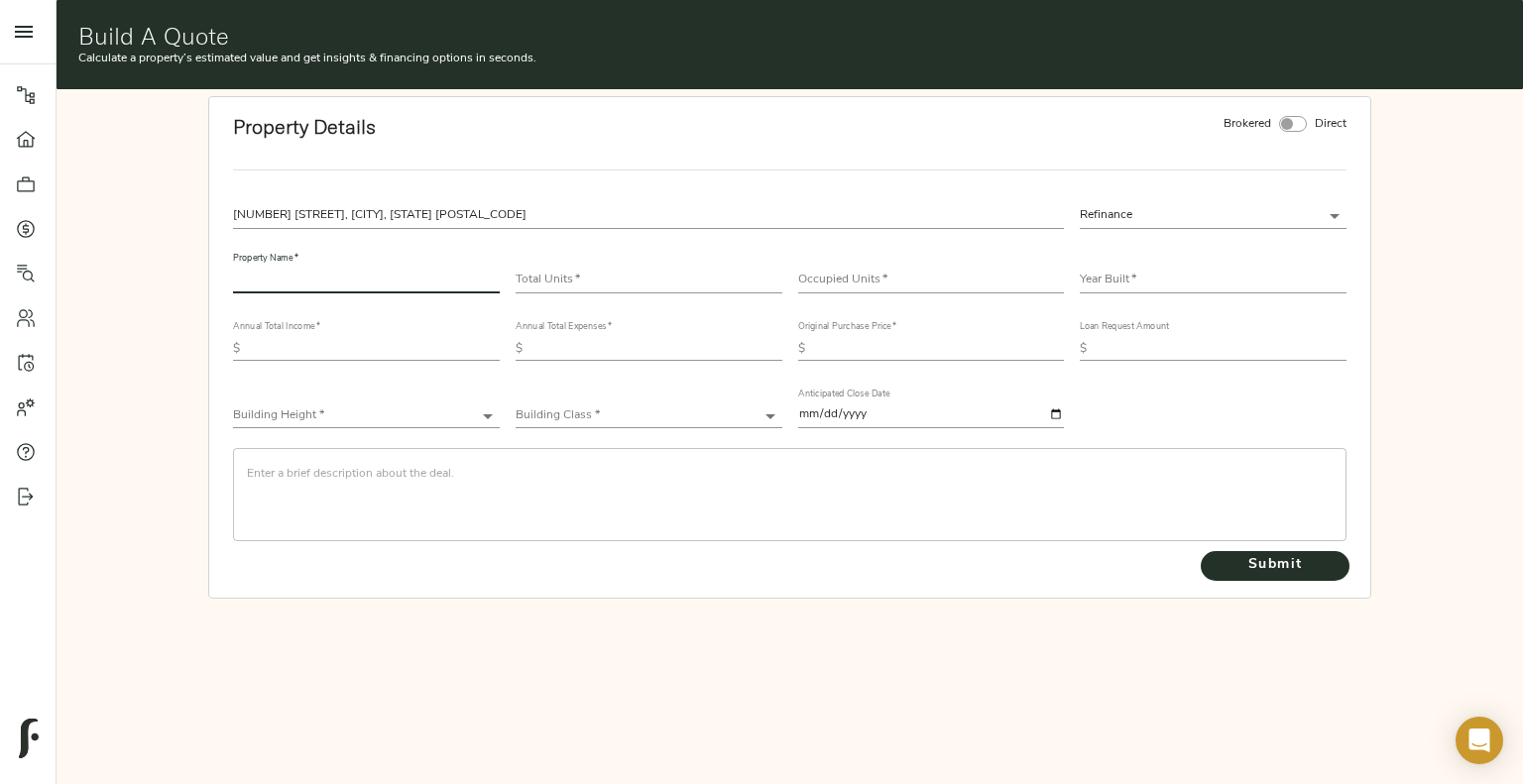 click at bounding box center (366, 280) 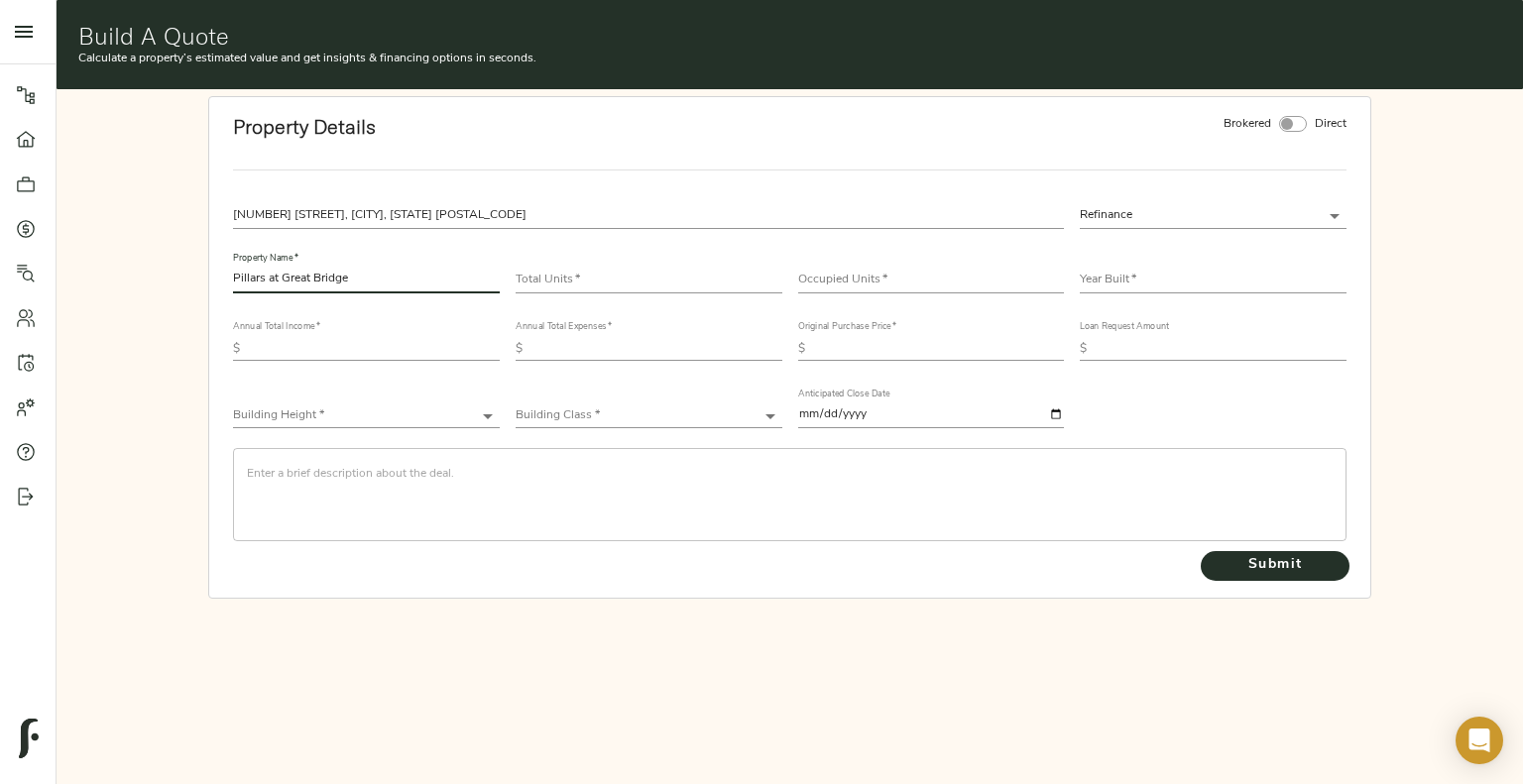 type on "Pillars at Great Bridge" 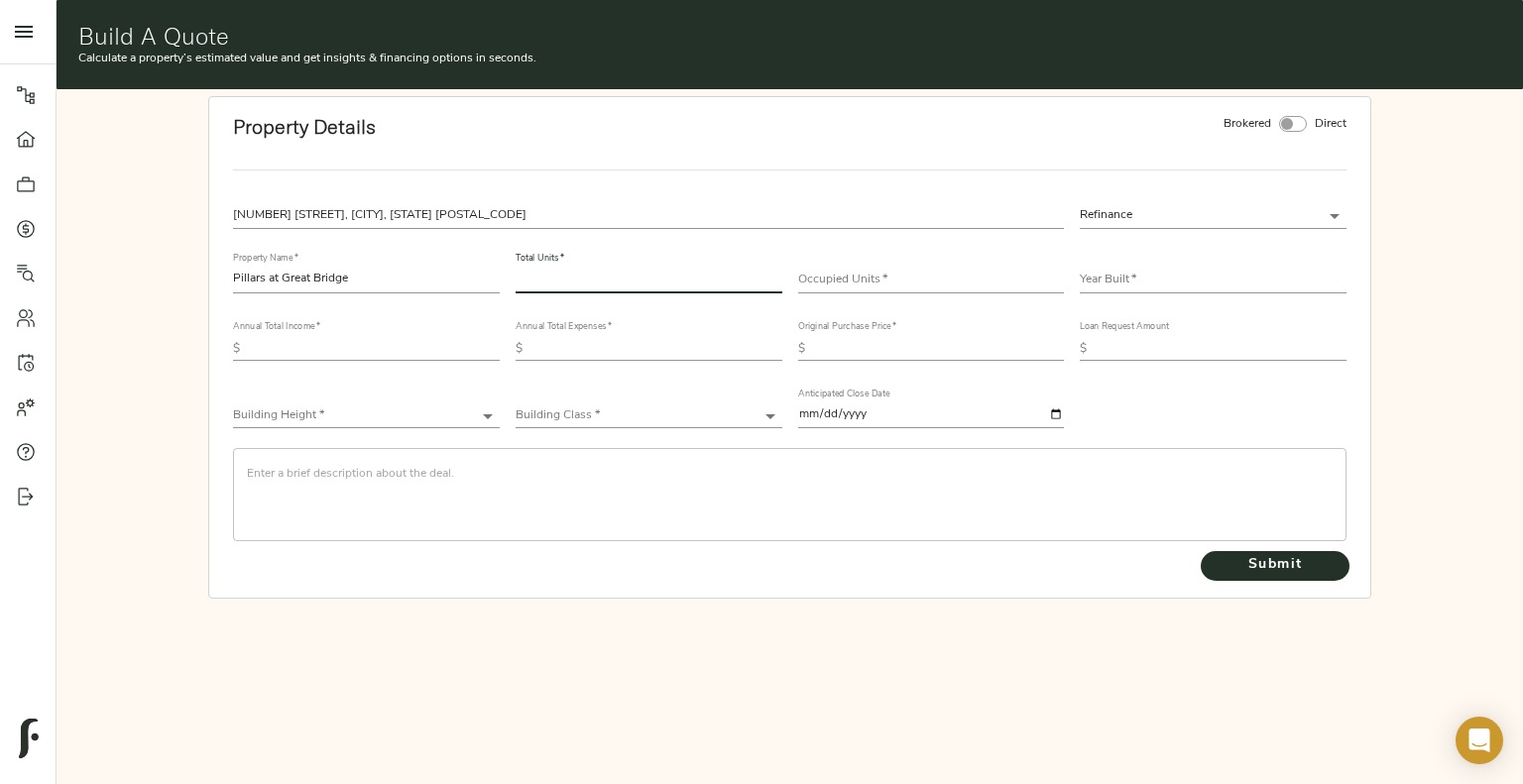 type on "[NUMBER]" 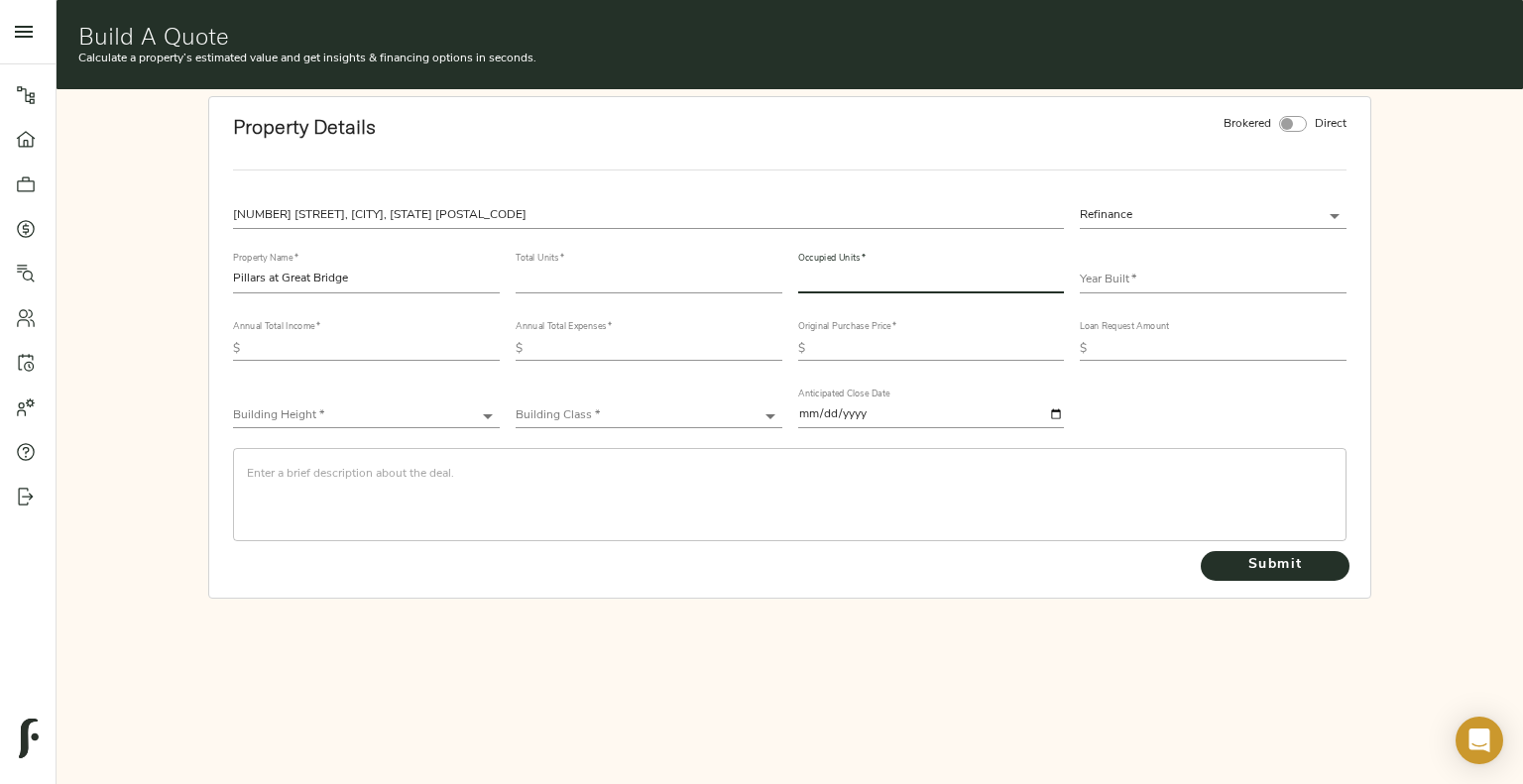 click at bounding box center (931, 280) 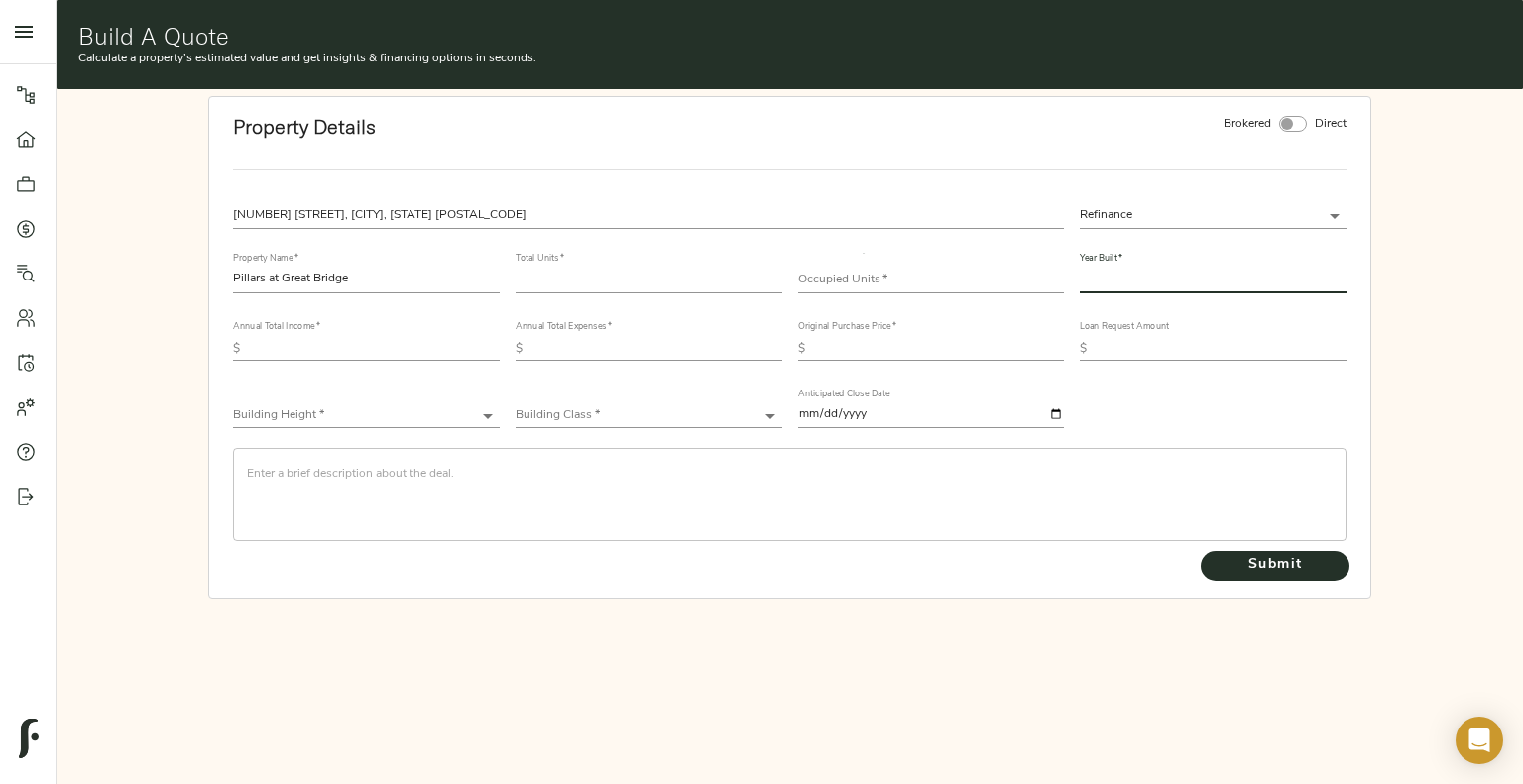click at bounding box center [1213, 280] 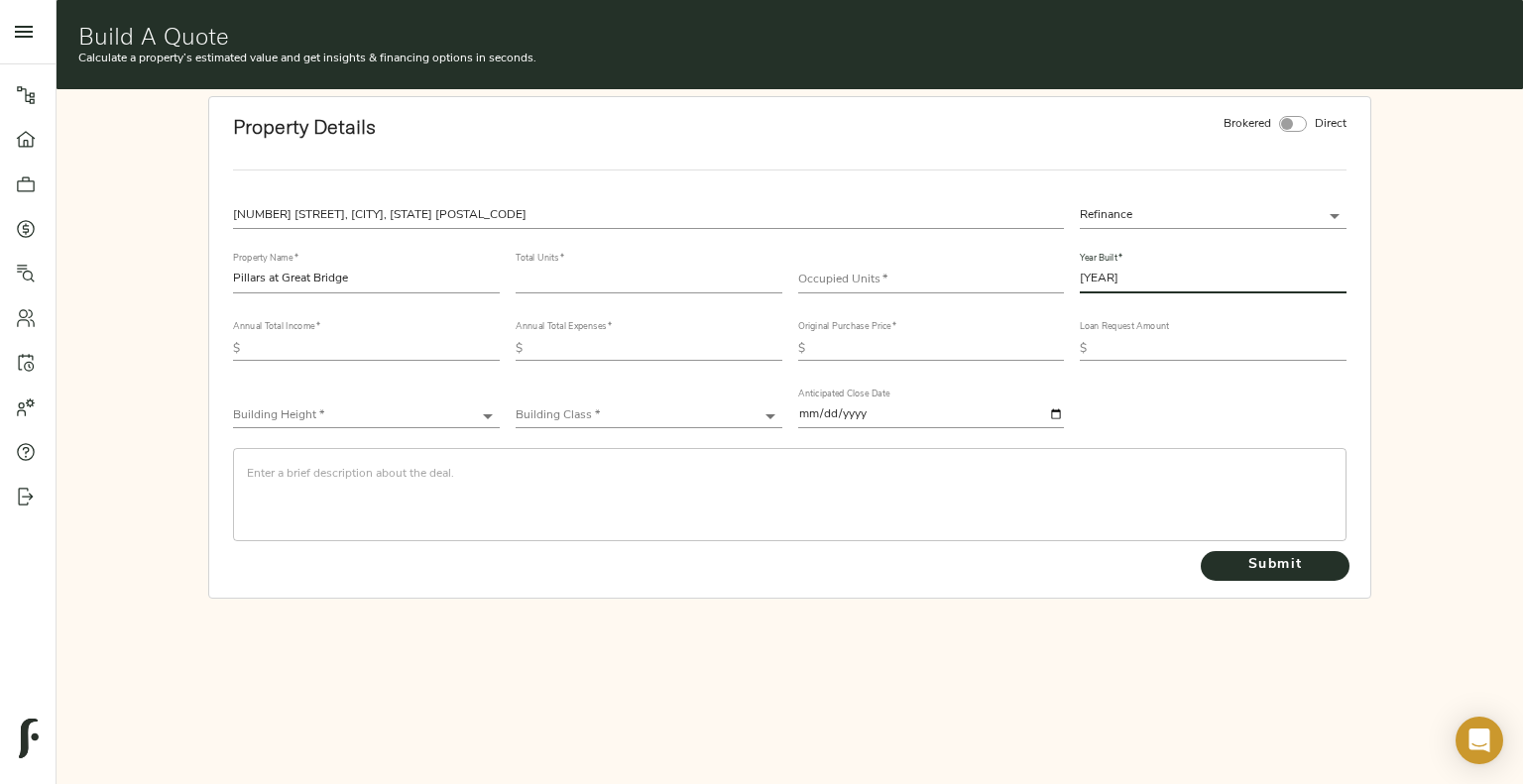 type on "[YEAR]" 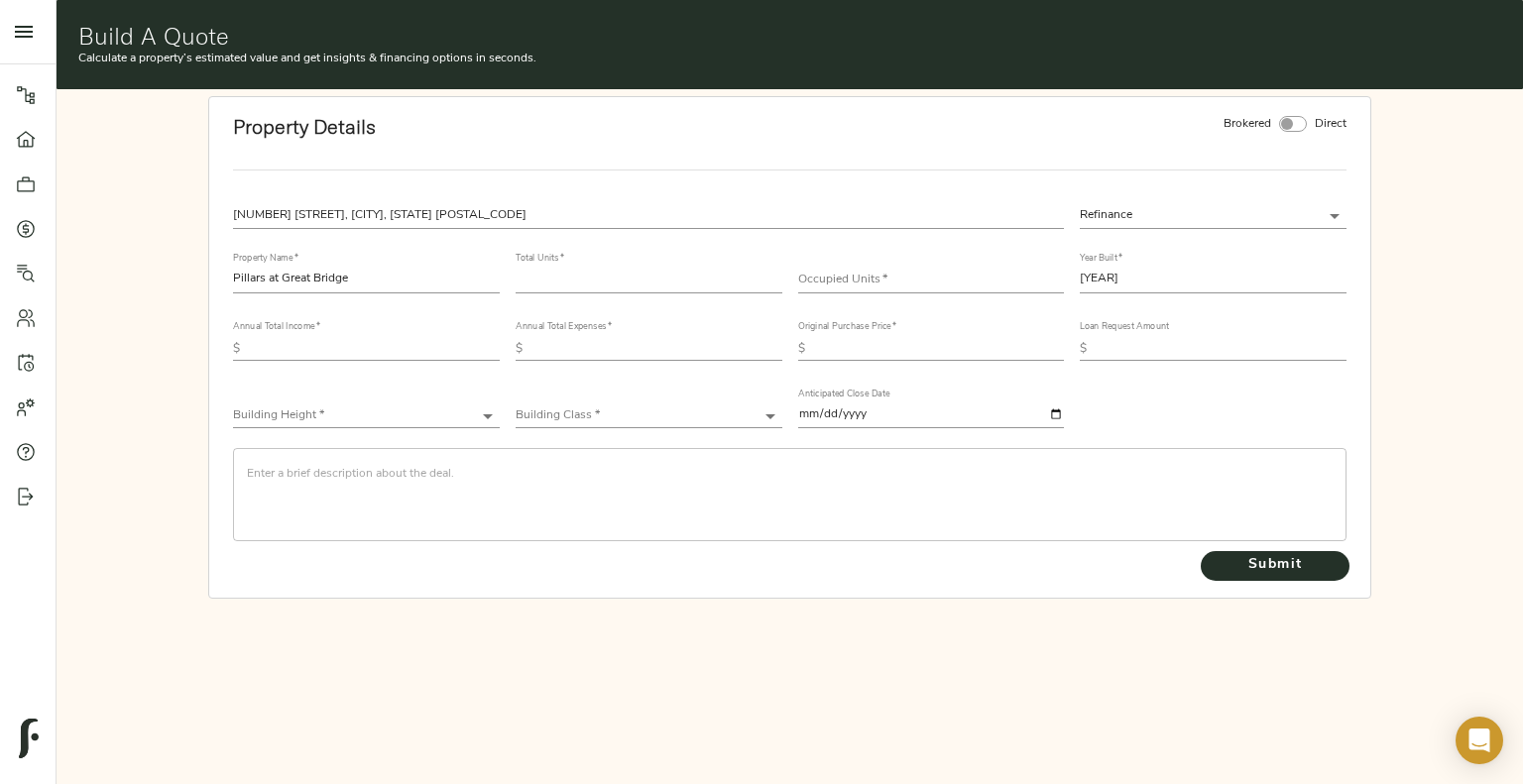 click on "Annual Total Income * $" at bounding box center (366, 273) 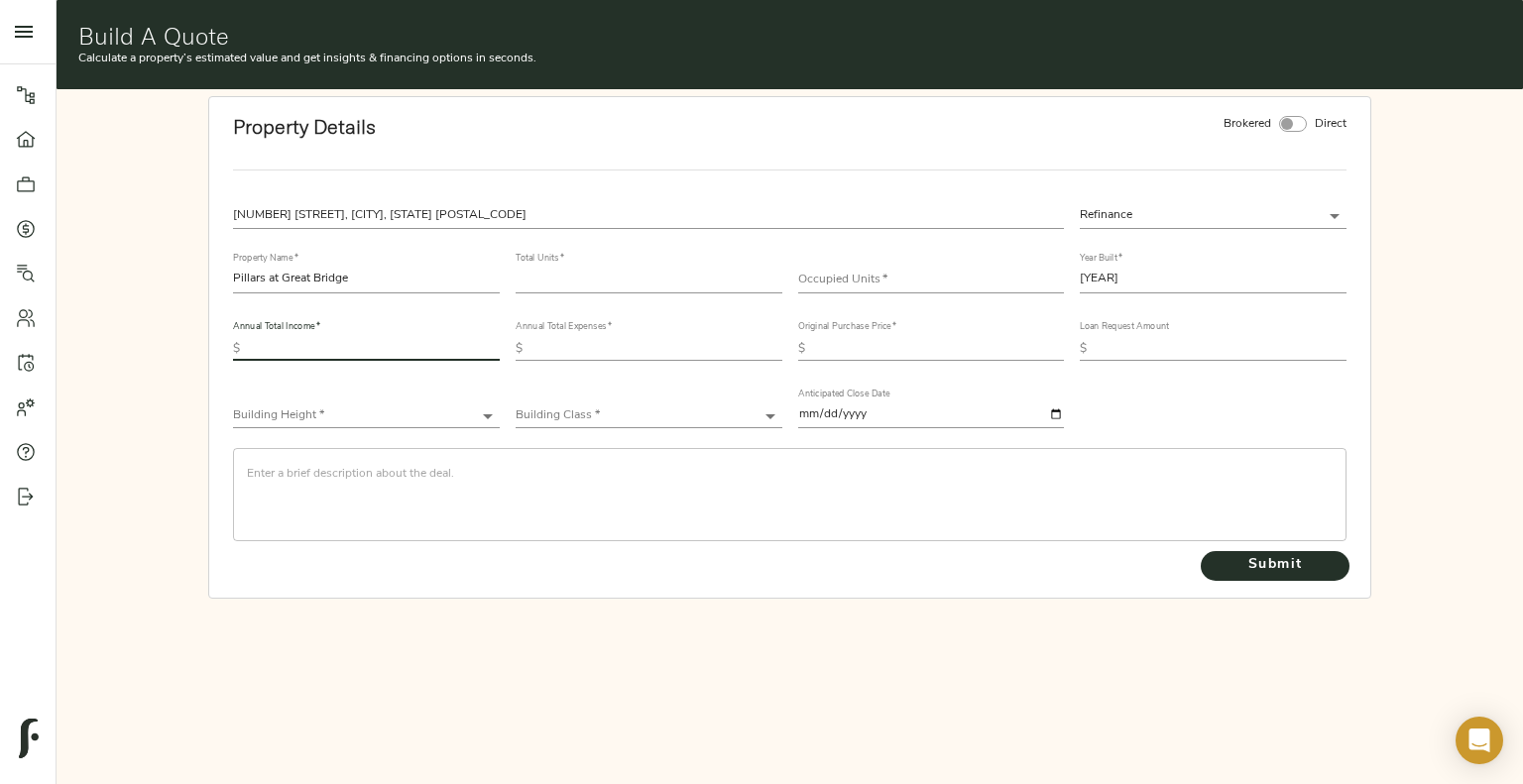 click at bounding box center [374, 349] 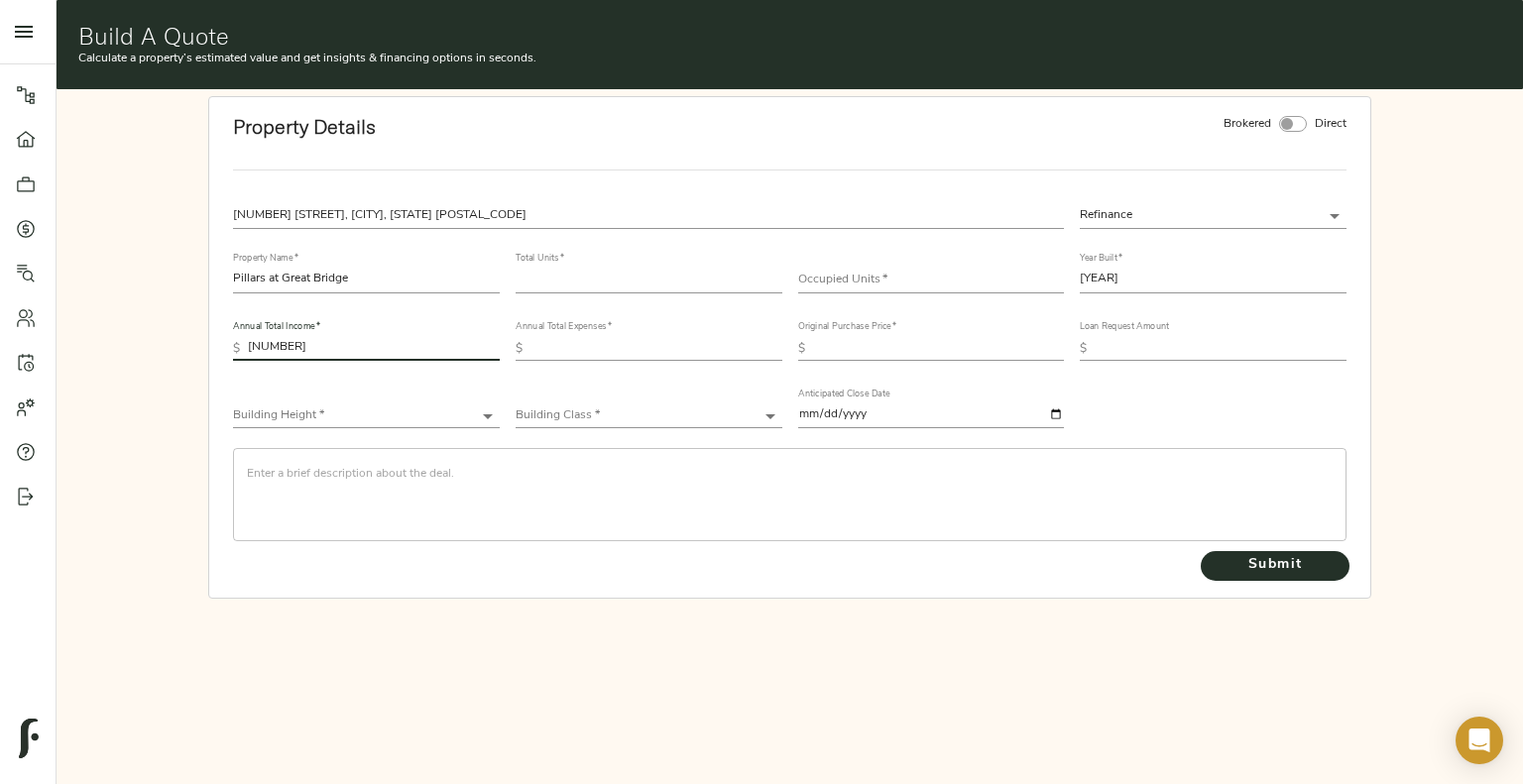 type on "[NUMBER]" 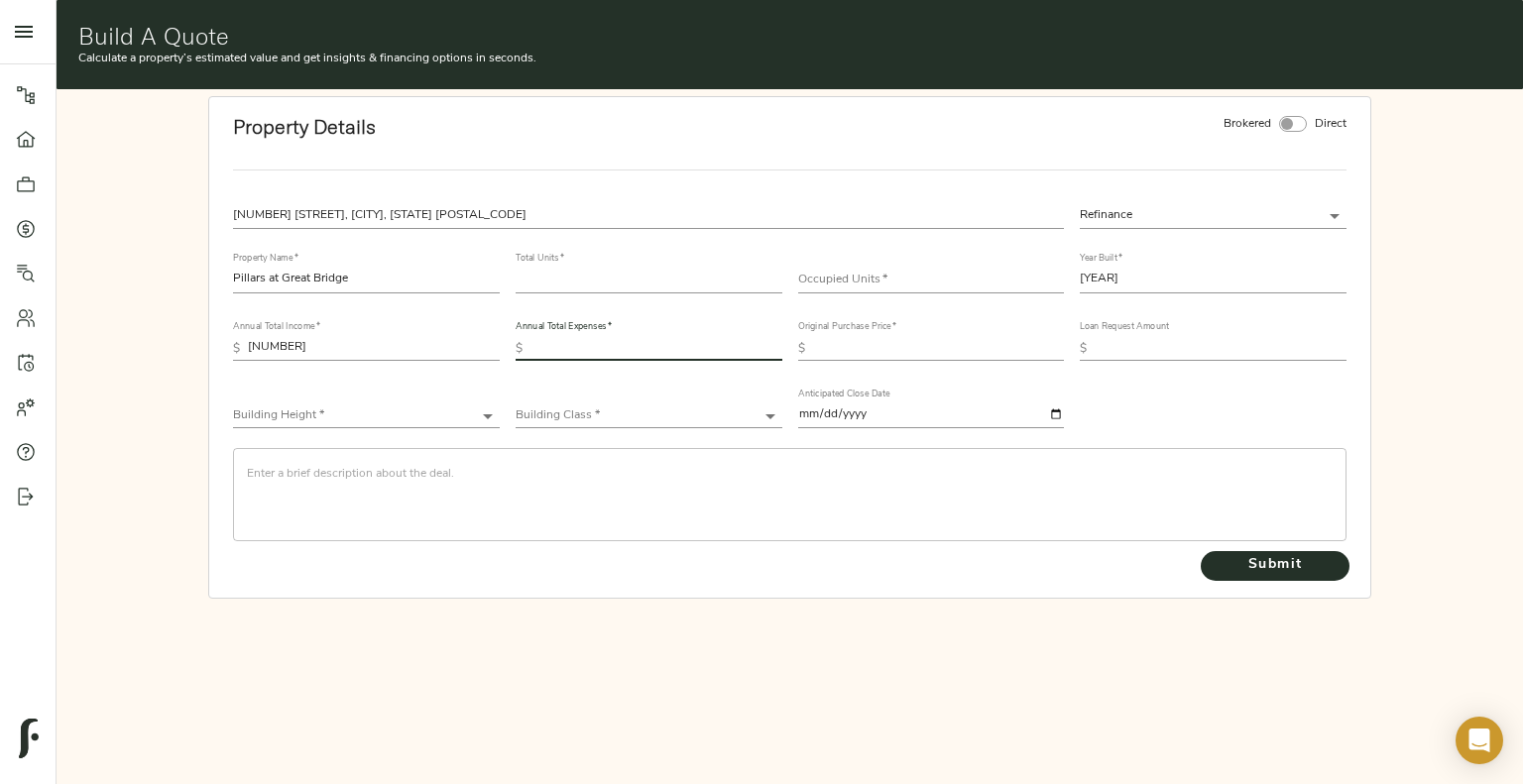 click at bounding box center [656, 349] 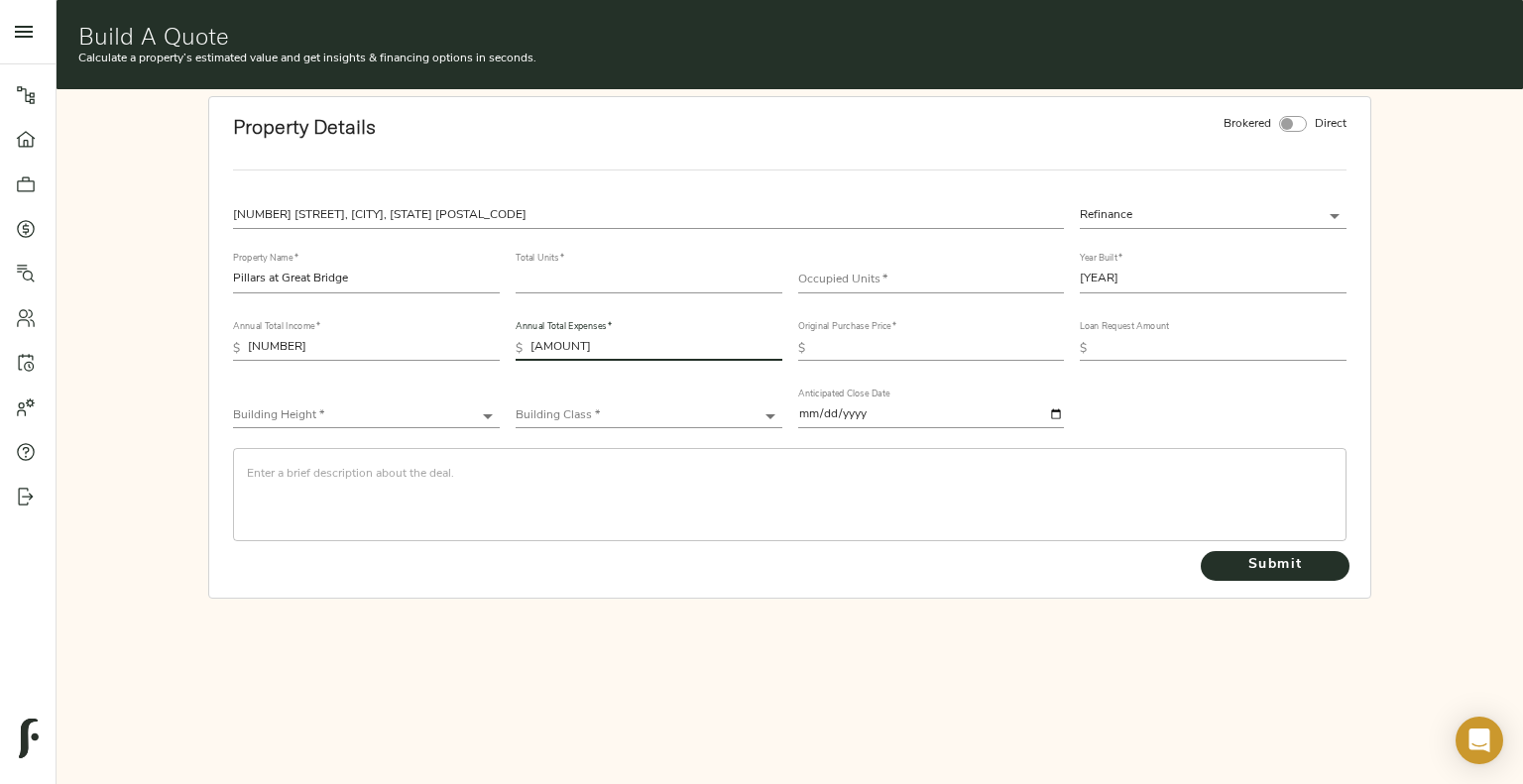 type on "[AMOUNT]" 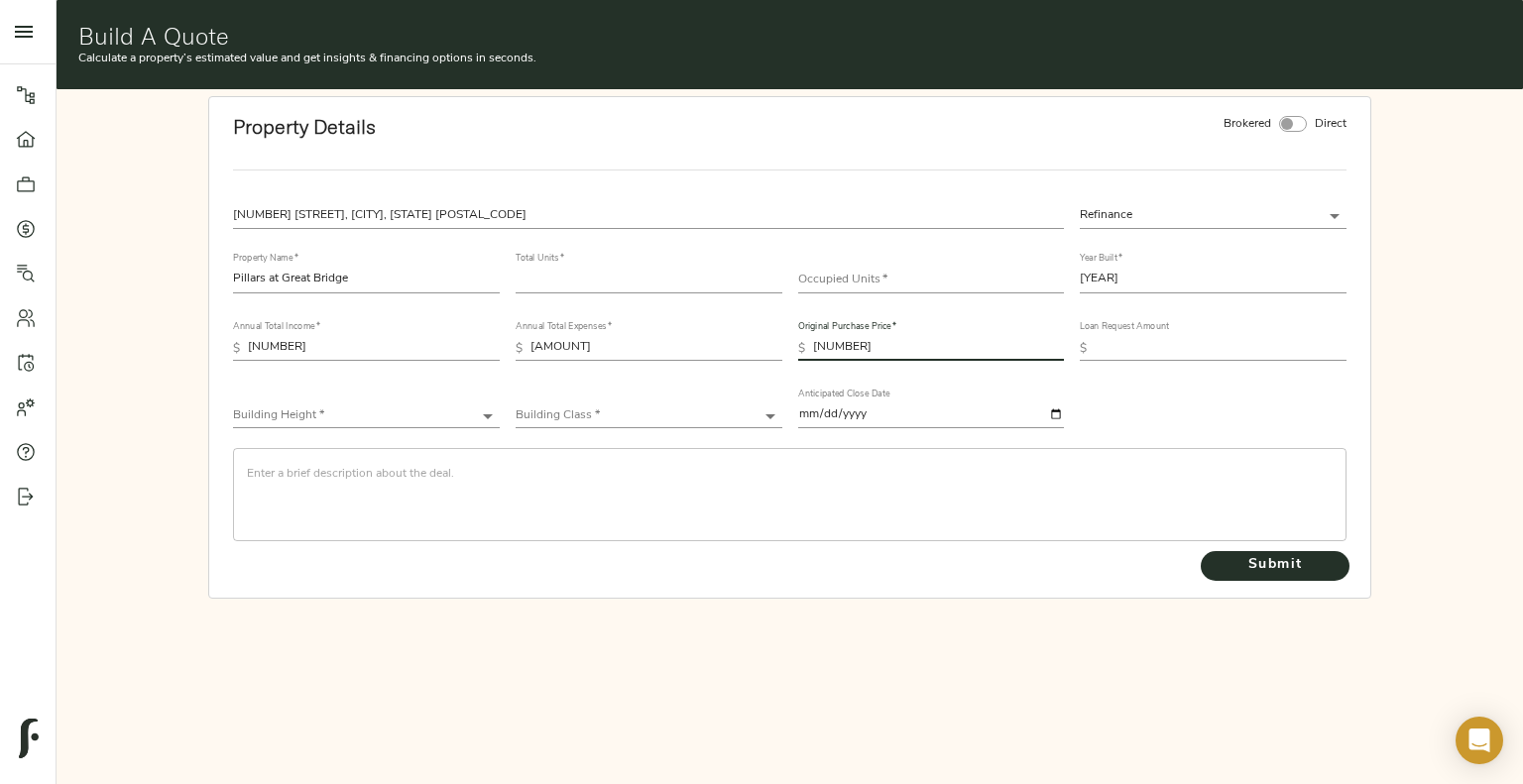 type on "[NUMBER]" 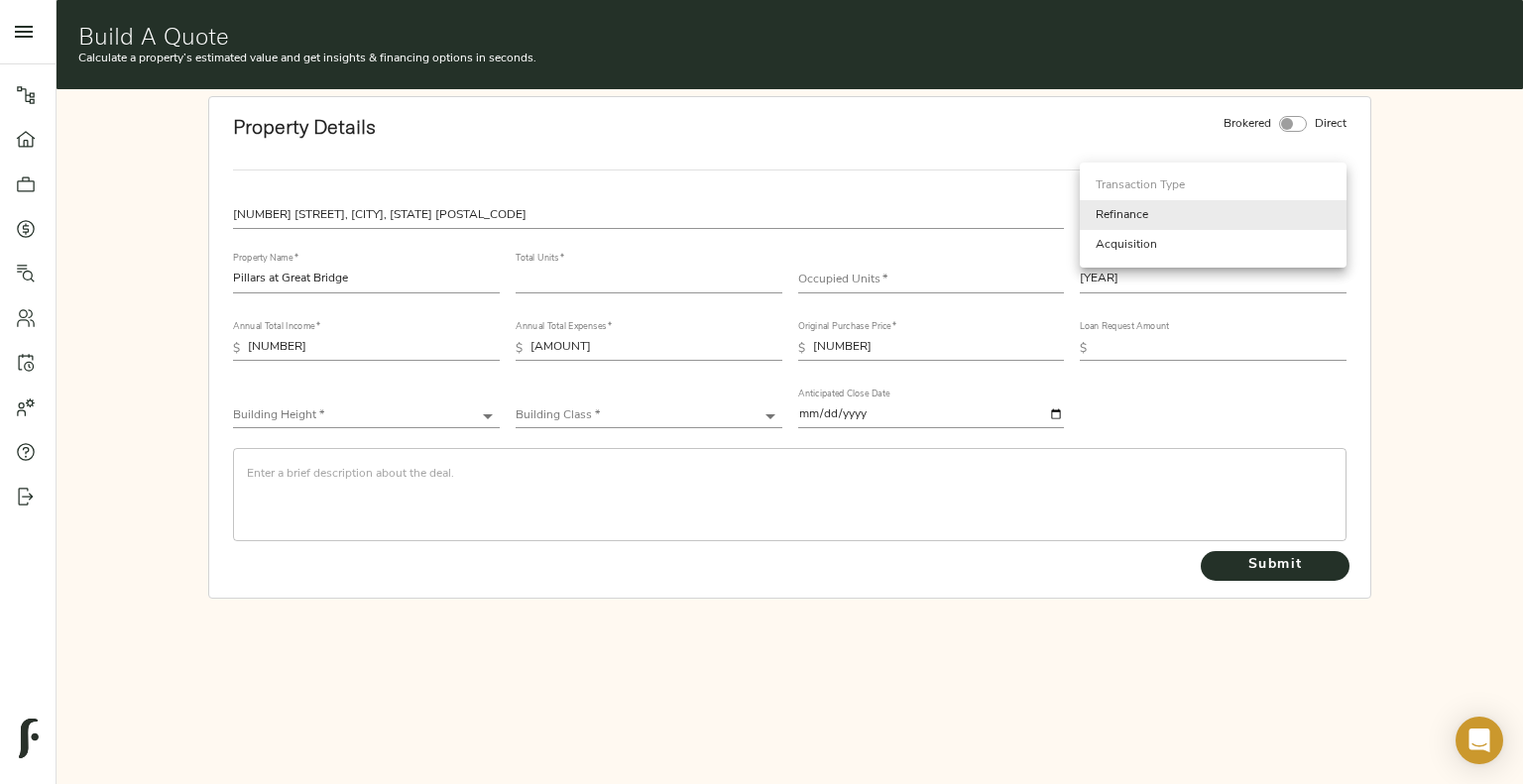 click on "Haven at South Mountain - [NUMBER] [STREET], [CITY], [STATE] [ZIP] Pipeline Dashboard Portfolio Quotes Search Users Activity Account Help Sign Out Build a Quote Build A Quote Calculate a property’s estimated value and get insights & financing options in seconds. Property Details Brokered Direct [NUMBER] [STREET], [CITY], [STATE] [ZIP], [COUNTRY] Refinance refinance Property Name   * Pillars at Great Bridge Total Units   * [NUMBER] Occupied Units   * Year Built   * [YEAR] Annual Total Income   * $ [AMOUNT] Annual Total Expenses   * $ [AMOUNT] Original Purchase Price   * $ [AMOUNT] Loan Request Amount $ Building Height * ​ Building Class * ​ Anticipated Close Date [YEAR]-[MONTH]-[DAY] ​ Submit ;
Transaction Type Refinance Acquisition" at bounding box center (762, 392) 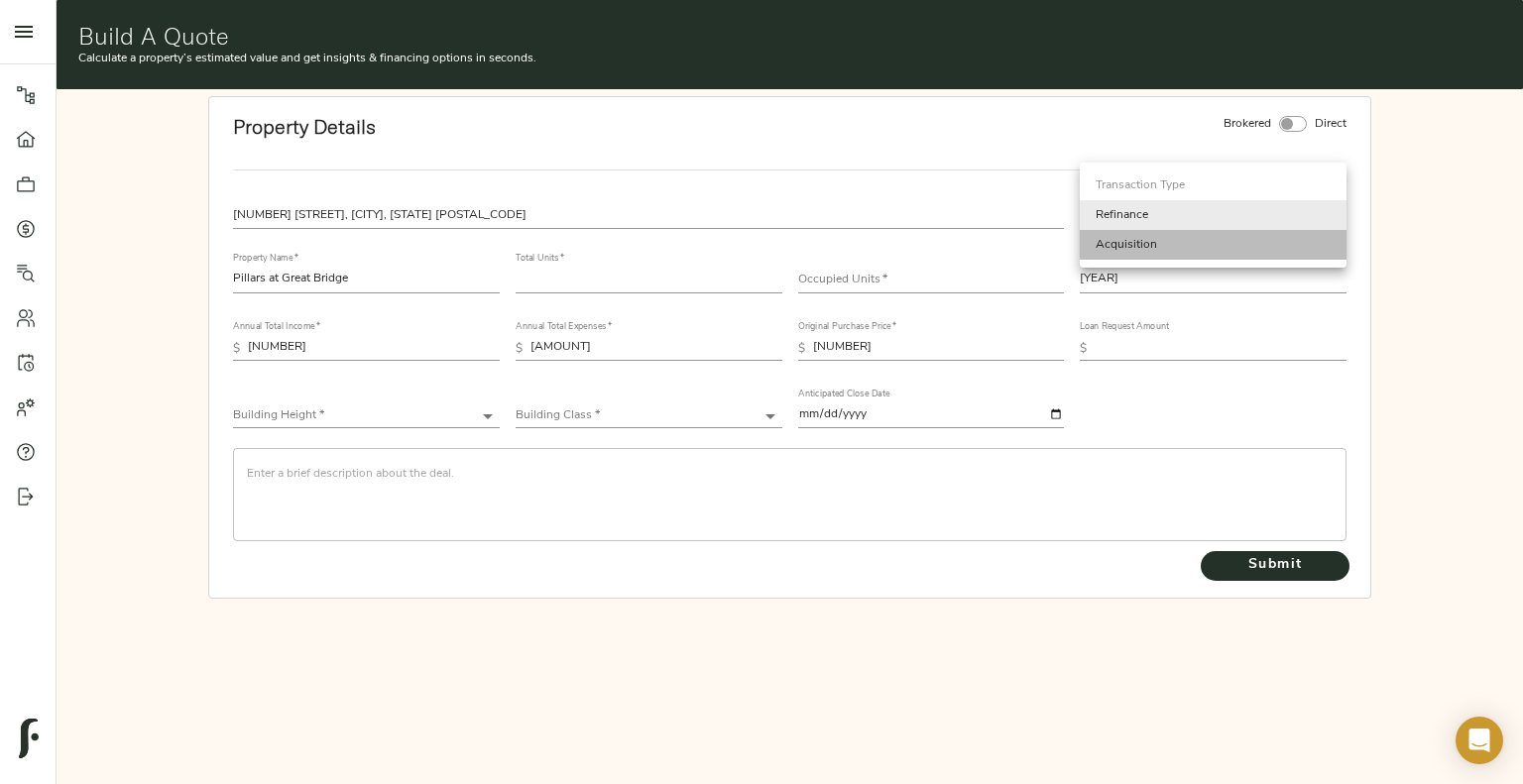 click on "Acquisition" at bounding box center (1213, 245) 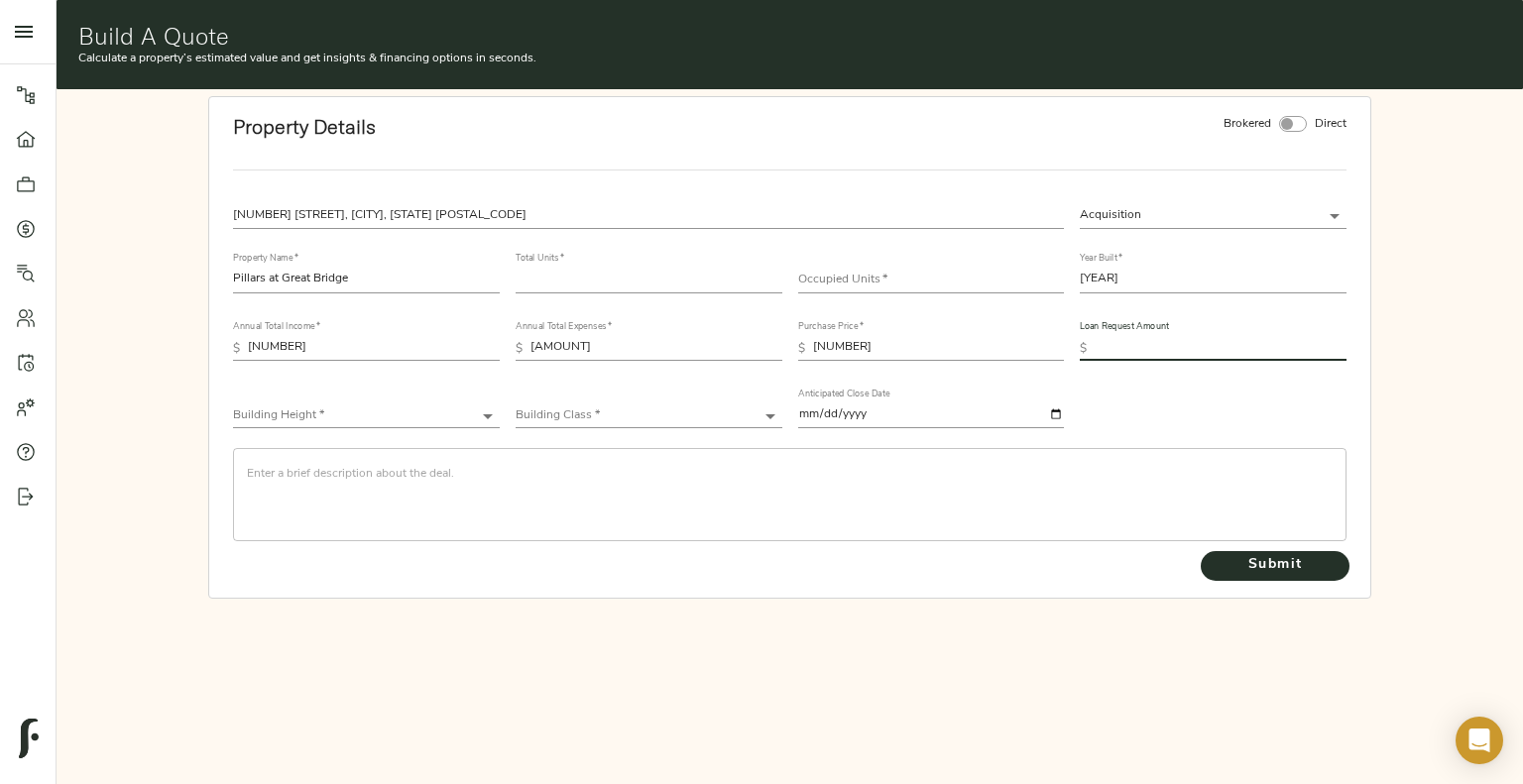 click at bounding box center [1221, 349] 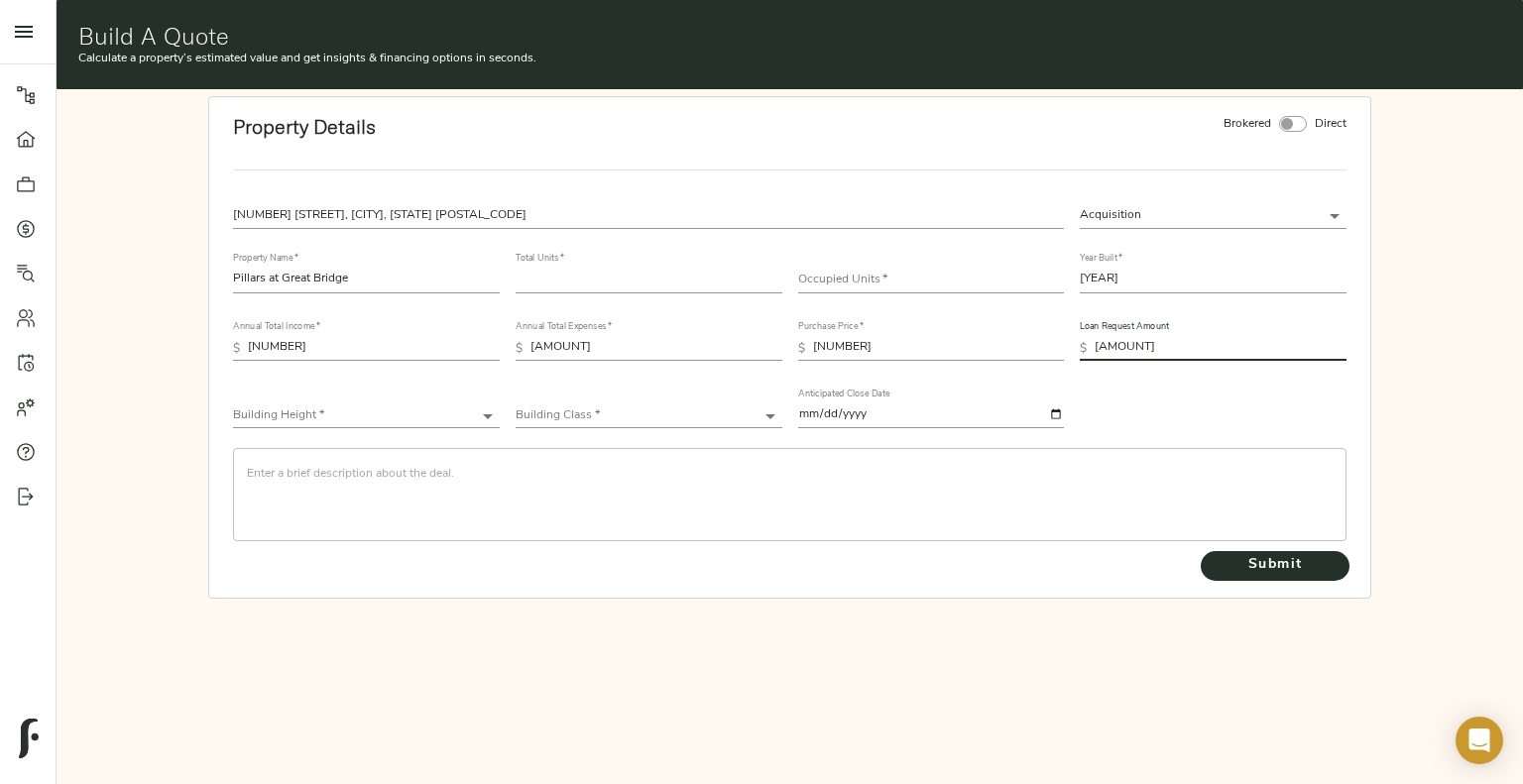 type on "[AMOUNT]" 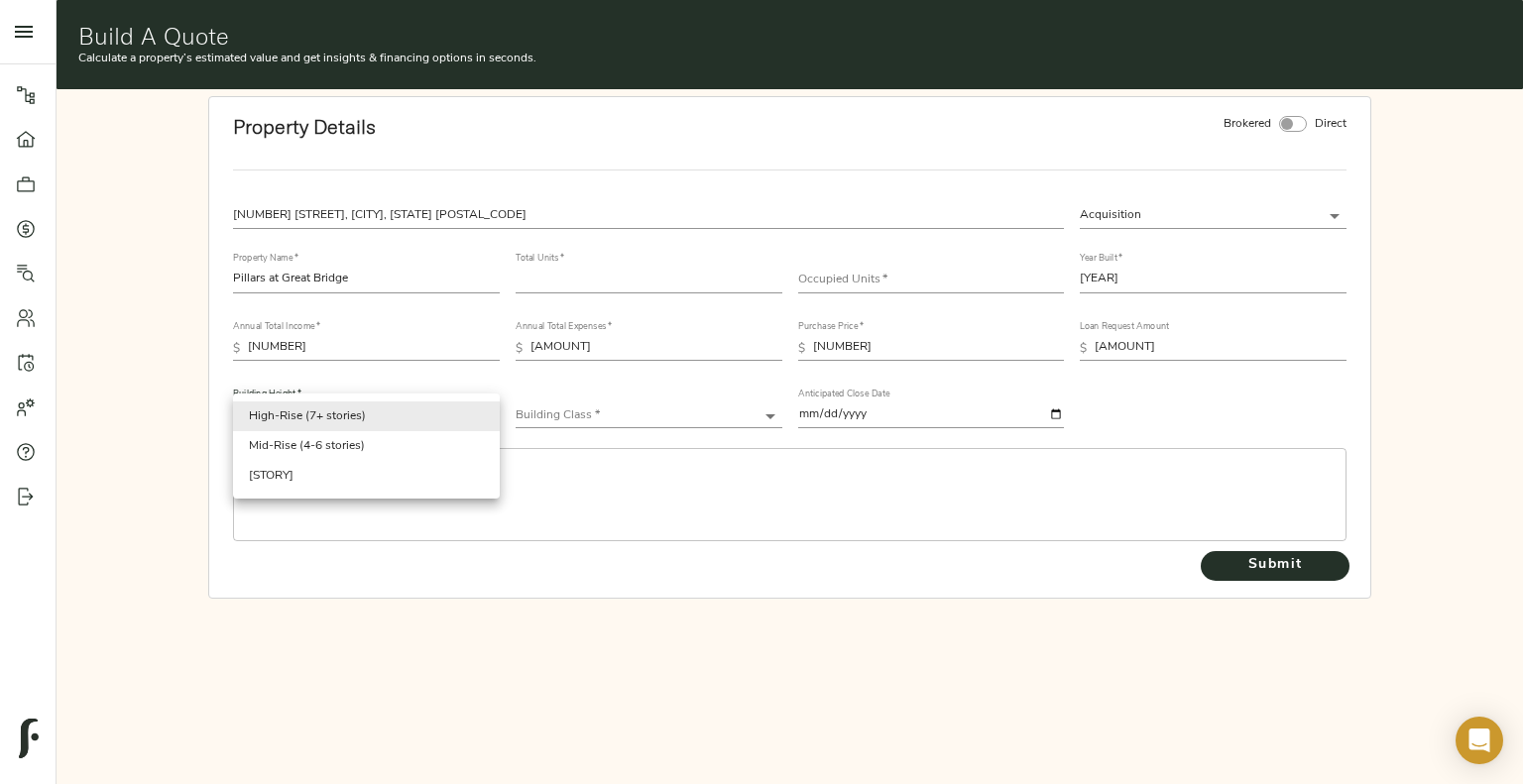 click on "Haven at South Mountain - [NUMBER] E [STREET], [CITY], [STATE] [POSTAL_CODE] Pipeline Dashboard Portfolio Quotes Search Users Activity Account Help Sign Out Build a Quote Build A Quote Calculate a property’s estimated value and get insights & financing options in seconds. Property Details Brokered Direct [NUMBER] [STREET], [CITY], [STATE] [POSTAL_CODE], USA Acquisition acquisition Property Name * Pillars at Great Bridge Total Units * 192 Occupied Units * Year Built * 2009 Annual Total Income * $ 3,774,893 Annual Total Expenses * $ 1,606,137 Purchase Price * $ 42,500,000 Loan Request Amount $ 33,750,000 Building Height * ​ Building Class * ​ Anticipated Close Date 2025-09-02 Submit ;
High-Rise (7+ stories) Mid-Rise (4-6 stories) Low-Rise (1-3 stories)" at bounding box center (762, 392) 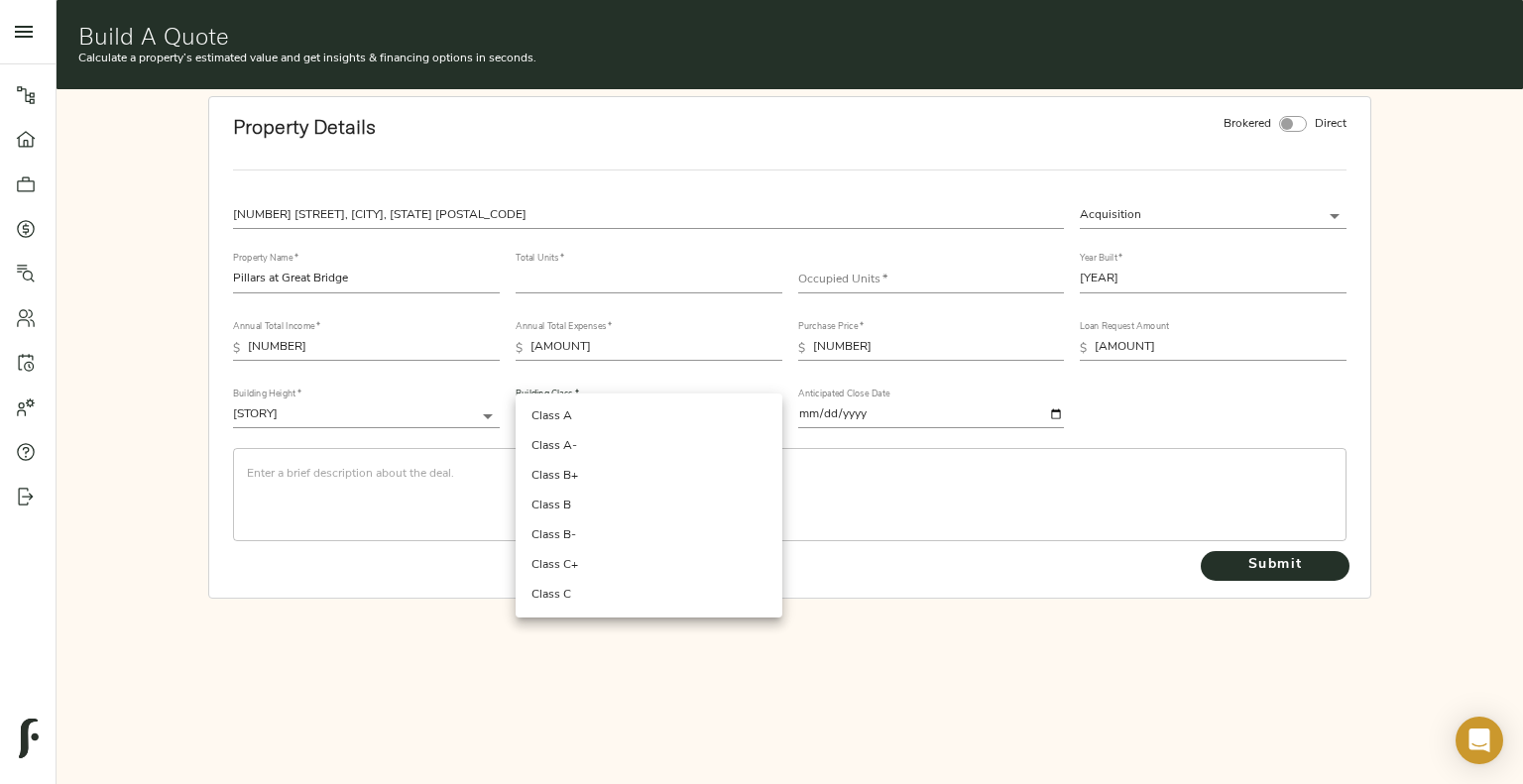 click on "Haven at South Mountain - [NUMBER] E [STREET], [CITY], [STATE] [POSTAL_CODE] Pipeline Dashboard Portfolio Quotes Search Users Activity Account Help Sign Out Build a Quote Build A Quote Calculate a property’s estimated value and get insights & financing options in seconds. Property Details Brokered Direct [NUMBER] [STREET], [CITY], [STATE] [POSTAL_CODE], USA Acquisition acquisition Property Name * Pillars at Great Bridge Total Units * 192 Occupied Units * Year Built * 2009 Annual Total Income * $ 3,774,893 Annual Total Expenses * $ 1,606,137 Purchase Price * $ 42,500,000 Loan Request Amount $ 33,750,000 Building Height * Low-Rise (1-3 stories) Low-Rise Building Class * Anticipated Close Date 2025-09-02 Submit ;
Class A Class A- Class B+ Class B Class B- Class C+ Class C" at bounding box center (762, 392) 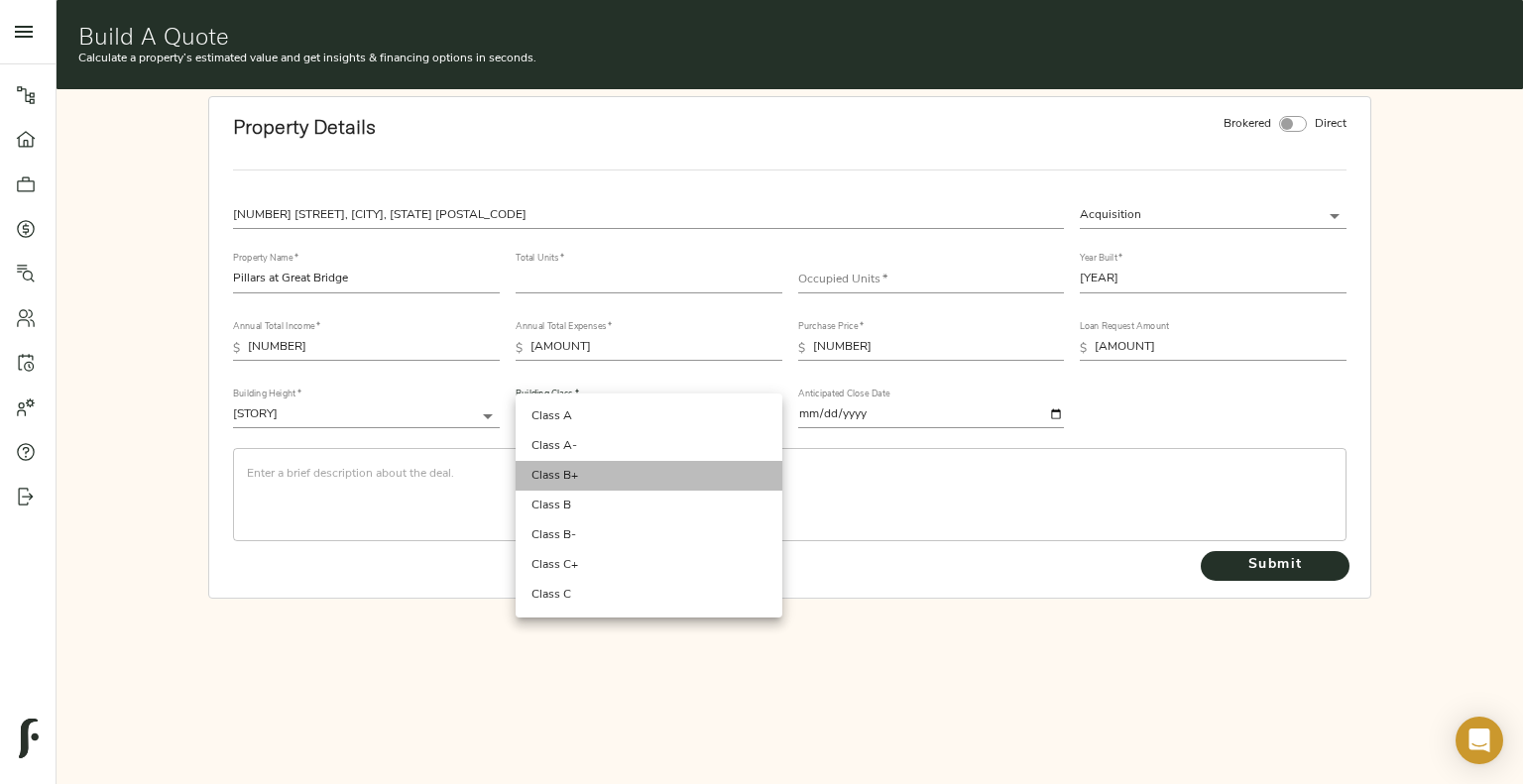 click on "Class B+" at bounding box center [648, 476] 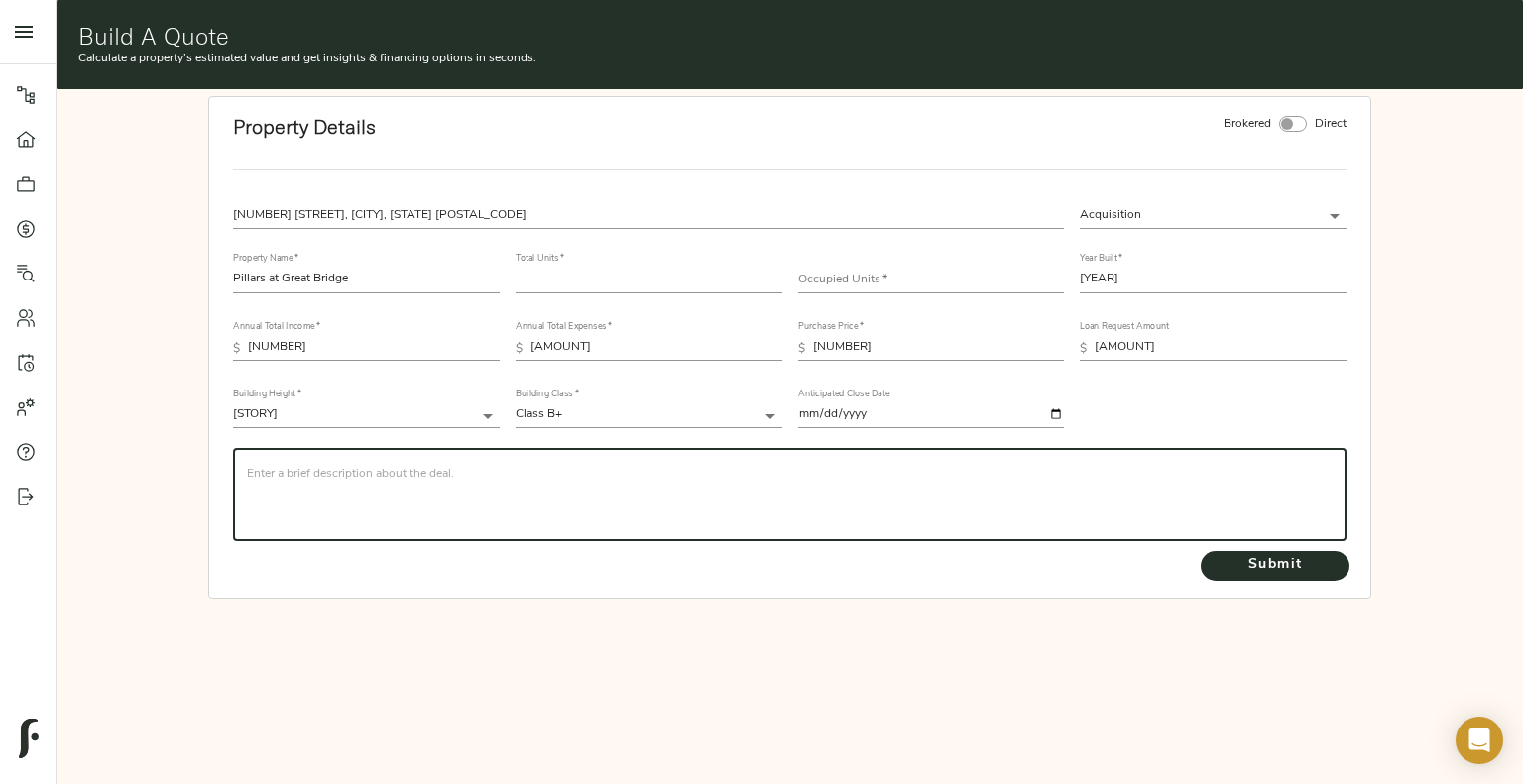 click at bounding box center [790, 495] 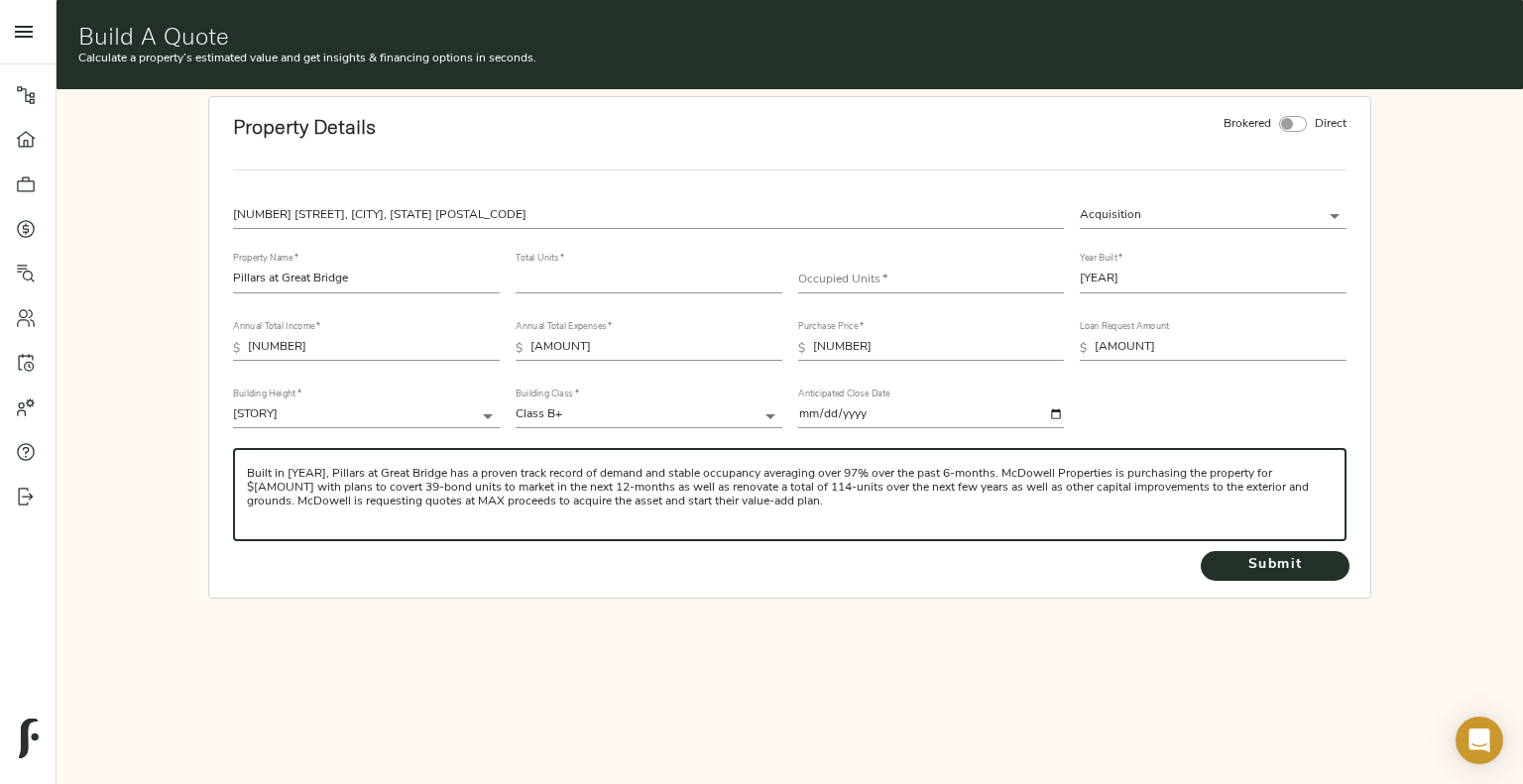 scroll, scrollTop: 69, scrollLeft: 0, axis: vertical 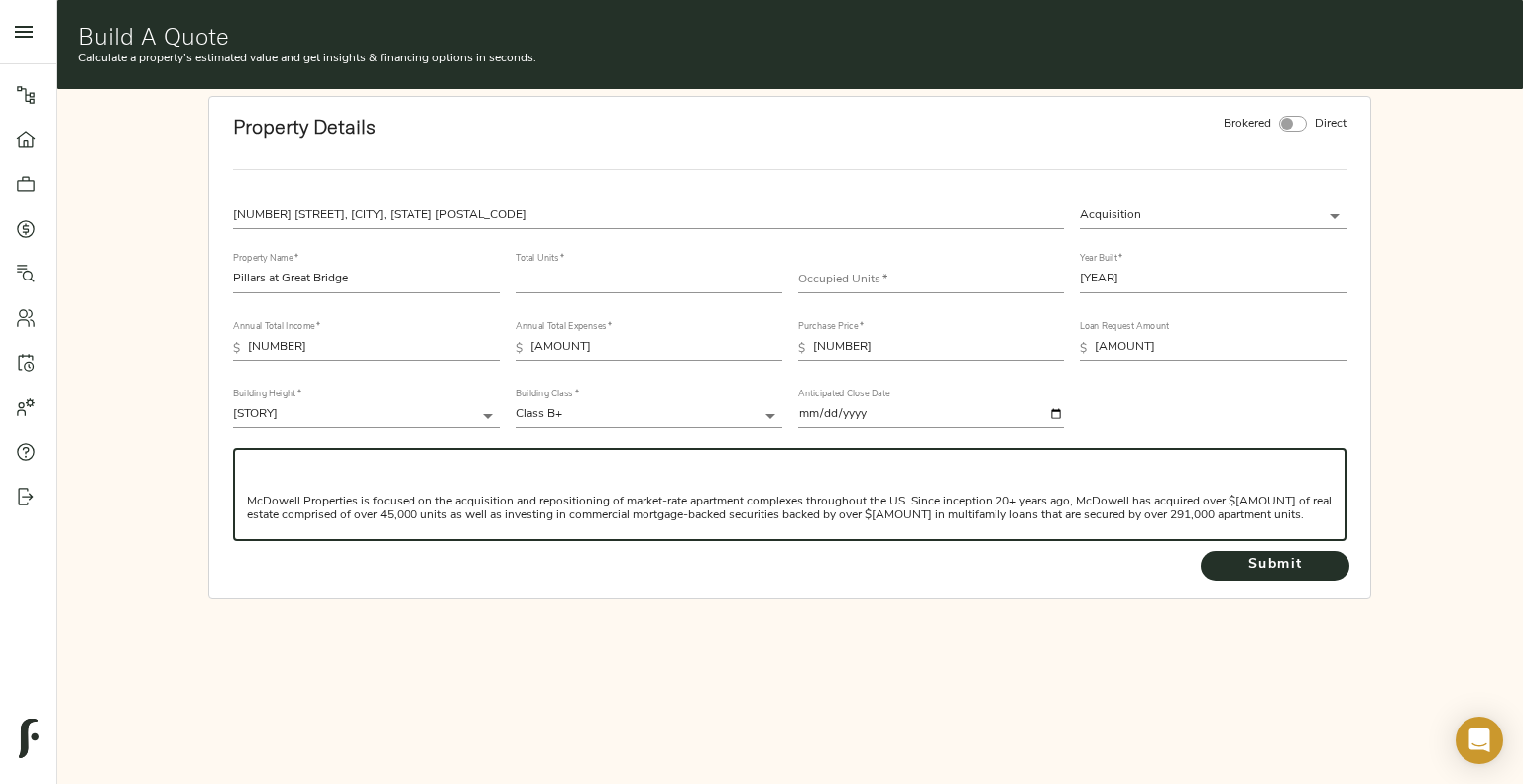 click on "Built in [YEAR], Pillars at Great Bridge has a proven track record of demand and stable occupancy averaging over 97% over the past 6-months. McDowell Properties is purchasing the property for $[AMOUNT] with plans to covert 39-bond units to market in the next 12-months as well as renovate a total of 114-units over the next few years as well as other capital improvements to the exterior and grounds. McDowell is requesting quotes at MAX proceeds to acquire the asset and start their value-add plan.
McDowell Properties is focused on the acquisition and repositioning of market-rate apartment complexes throughout the US. Since inception 20+ years ago, McDowell has acquired over $[AMOUNT] of real estate comprised of over 45,000 units as well as investing in commercial mortgage-backed securities backed by over $[AMOUNT] in multifamily loans that are secured by over 291,000 apartment units." at bounding box center (790, 495) 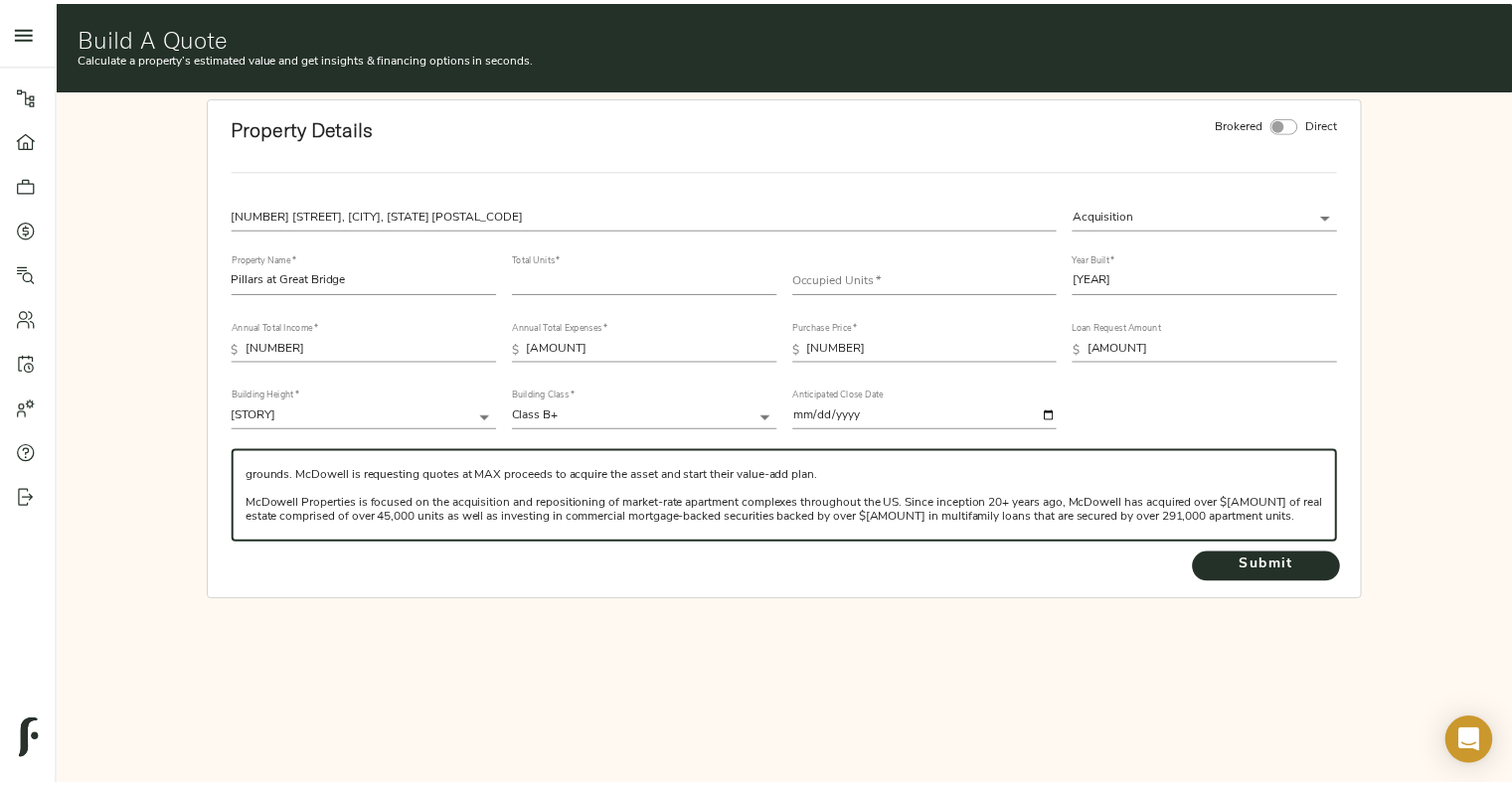 scroll, scrollTop: 43, scrollLeft: 0, axis: vertical 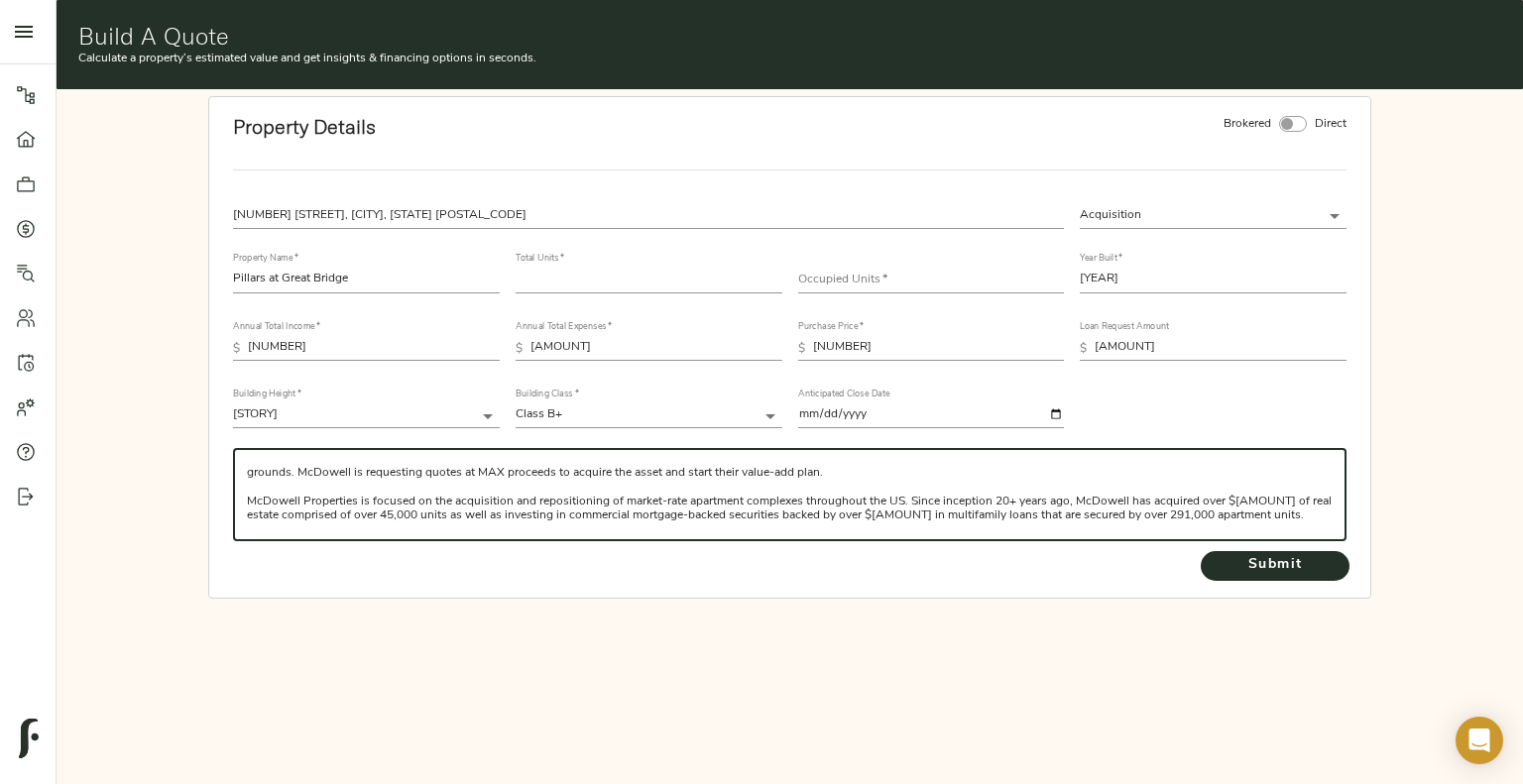 type on "Built in [YEAR], Pillars at Great Bridge has a proven track record of demand and stable occupancy averaging over 97% over the past 6-months. McDowell Properties is purchasing the property for $[AMOUNT] with plans to covert 39-bond units to market in the next 12-months as well as renovate a total of 114-units over the next few years as well as other capital improvements to the exterior and grounds. McDowell is requesting quotes at MAX proceeds to acquire the asset and start their value-add plan.
McDowell Properties is focused on the acquisition and repositioning of market-rate apartment complexes throughout the US. Since inception 20+ years ago, McDowell has acquired over $[AMOUNT] of real estate comprised of over 45,000 units as well as investing in commercial mortgage-backed securities backed by over $[AMOUNT] in multifamily loans that are secured by over 291,000 apartment units." 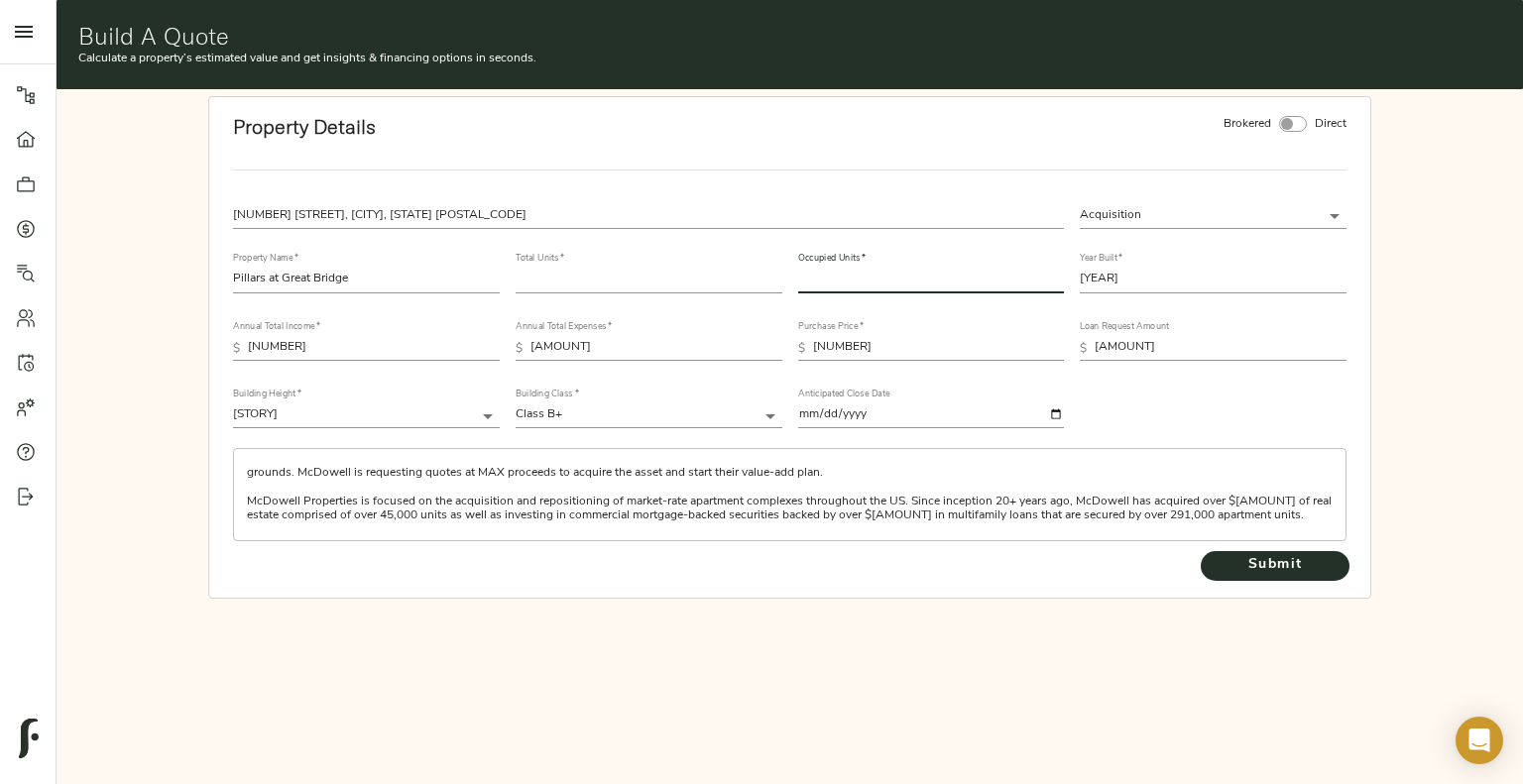 click at bounding box center (931, 280) 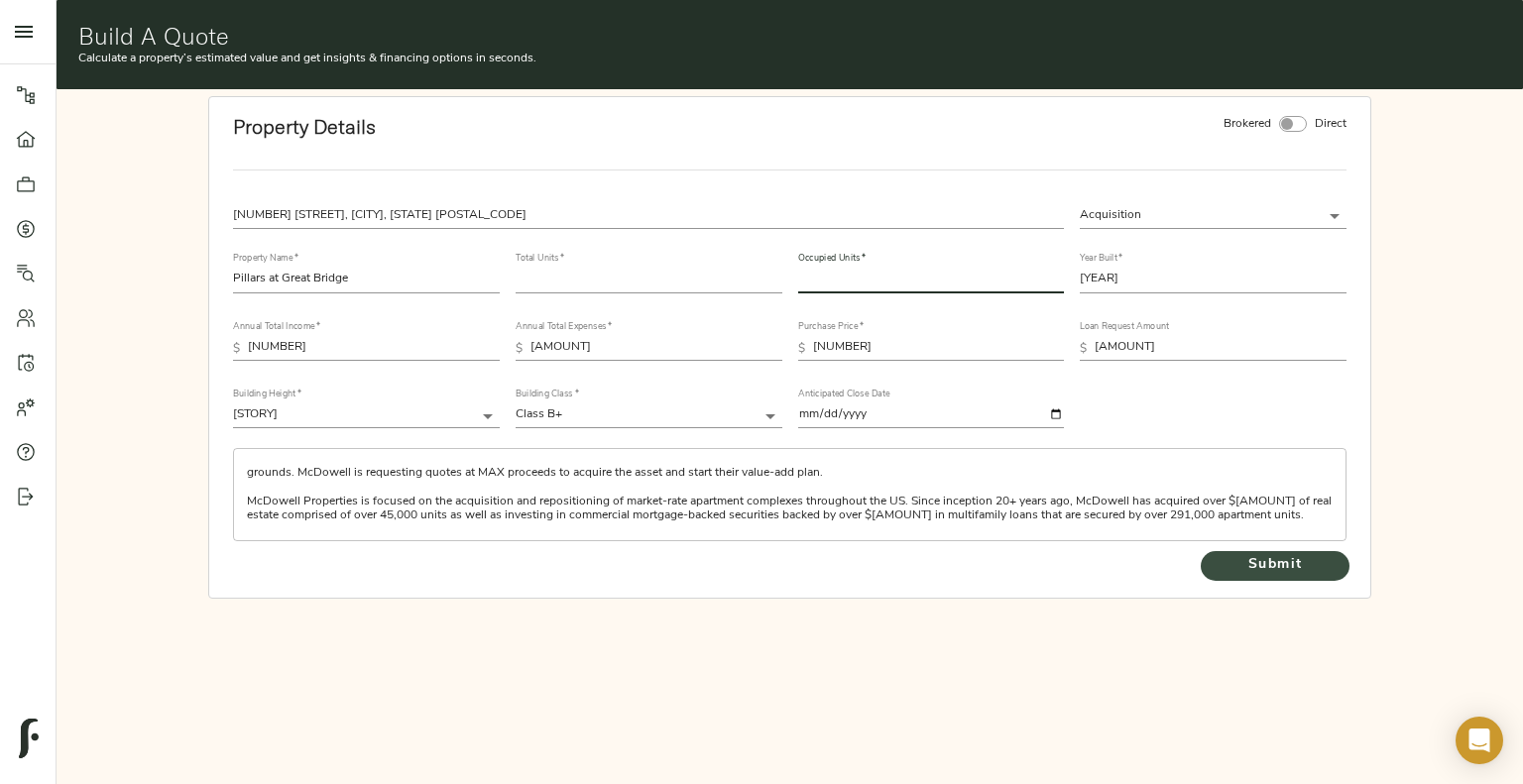 type on "[NUMBER]" 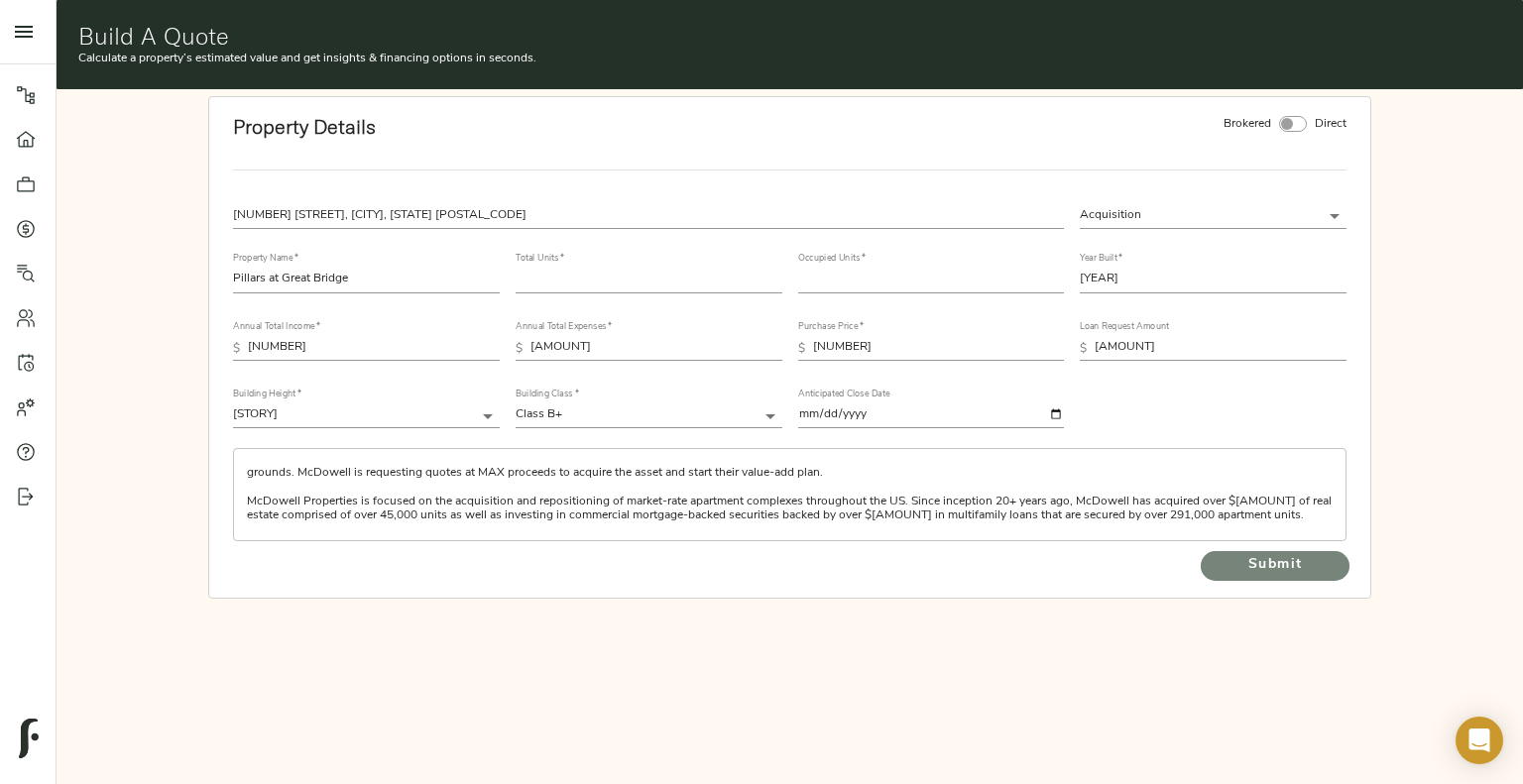click on "Submit" at bounding box center [1275, 565] 